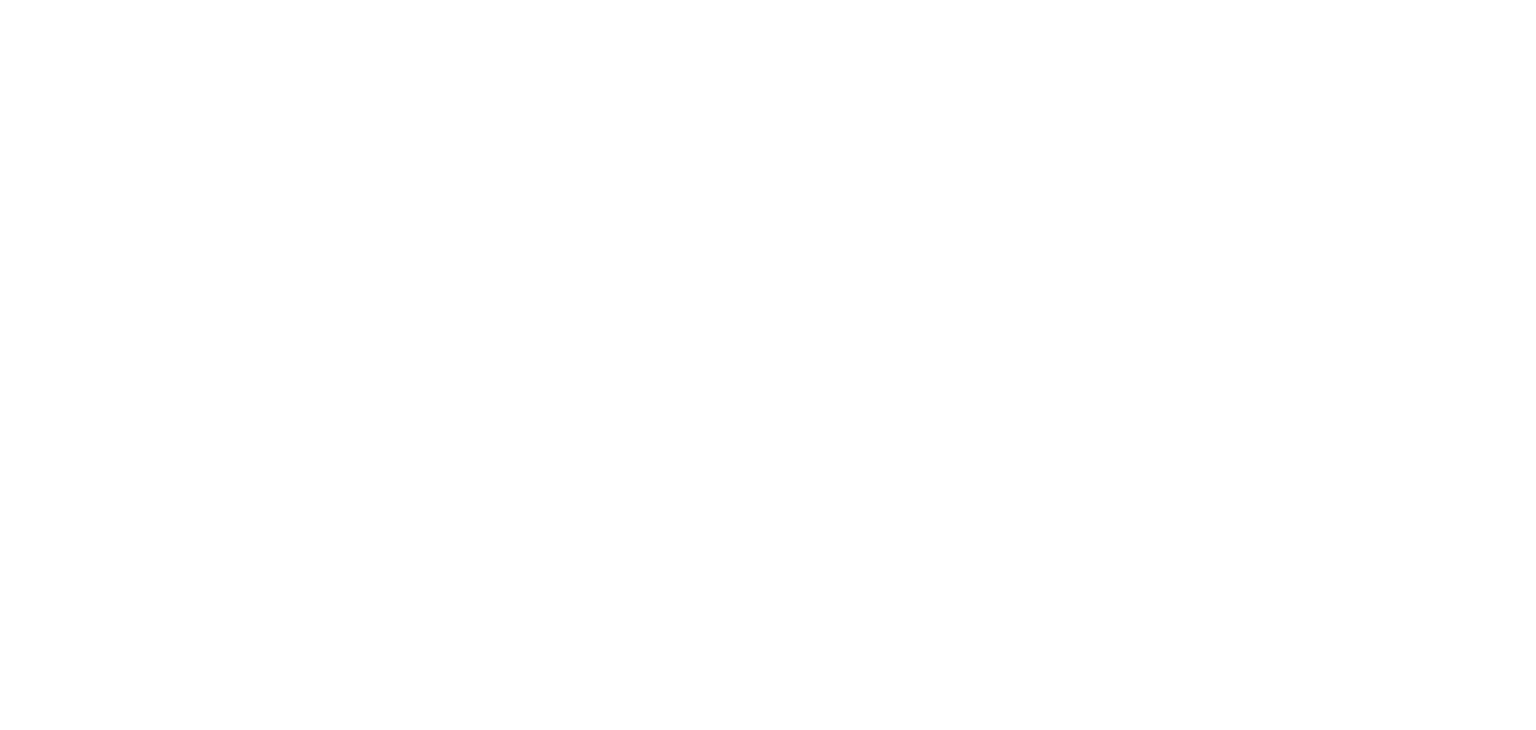 scroll, scrollTop: 0, scrollLeft: 0, axis: both 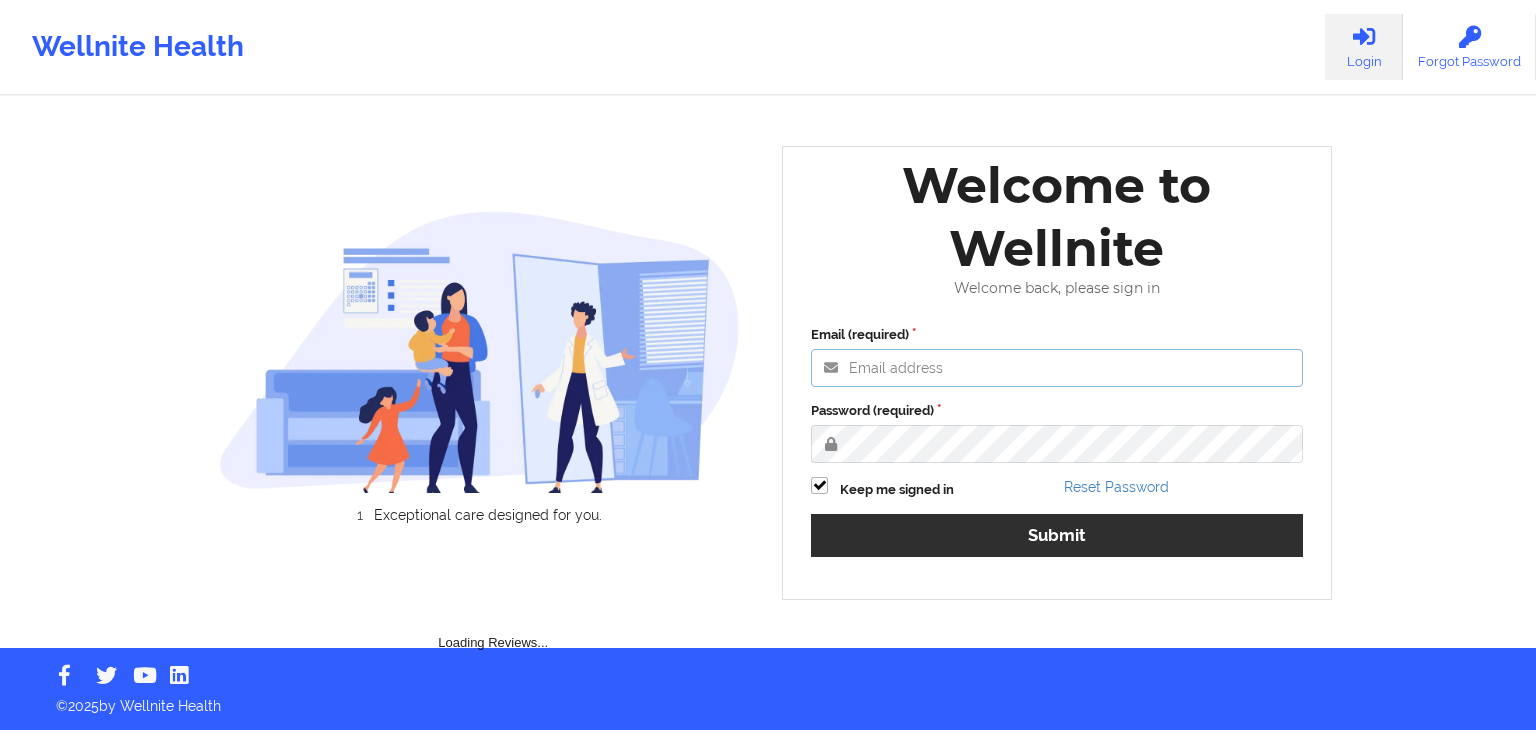 type on "[EMAIL]" 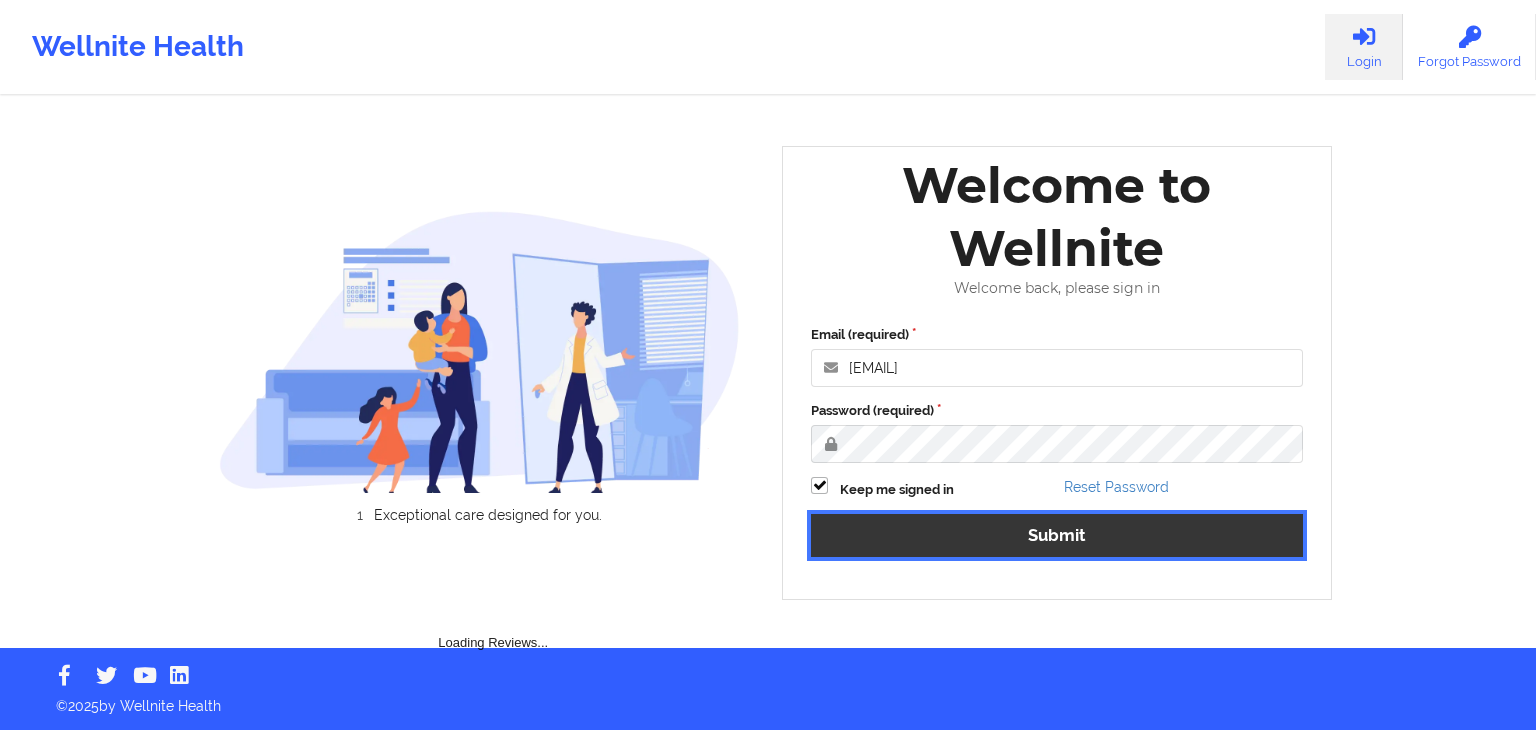 click on "Submit" at bounding box center (1057, 535) 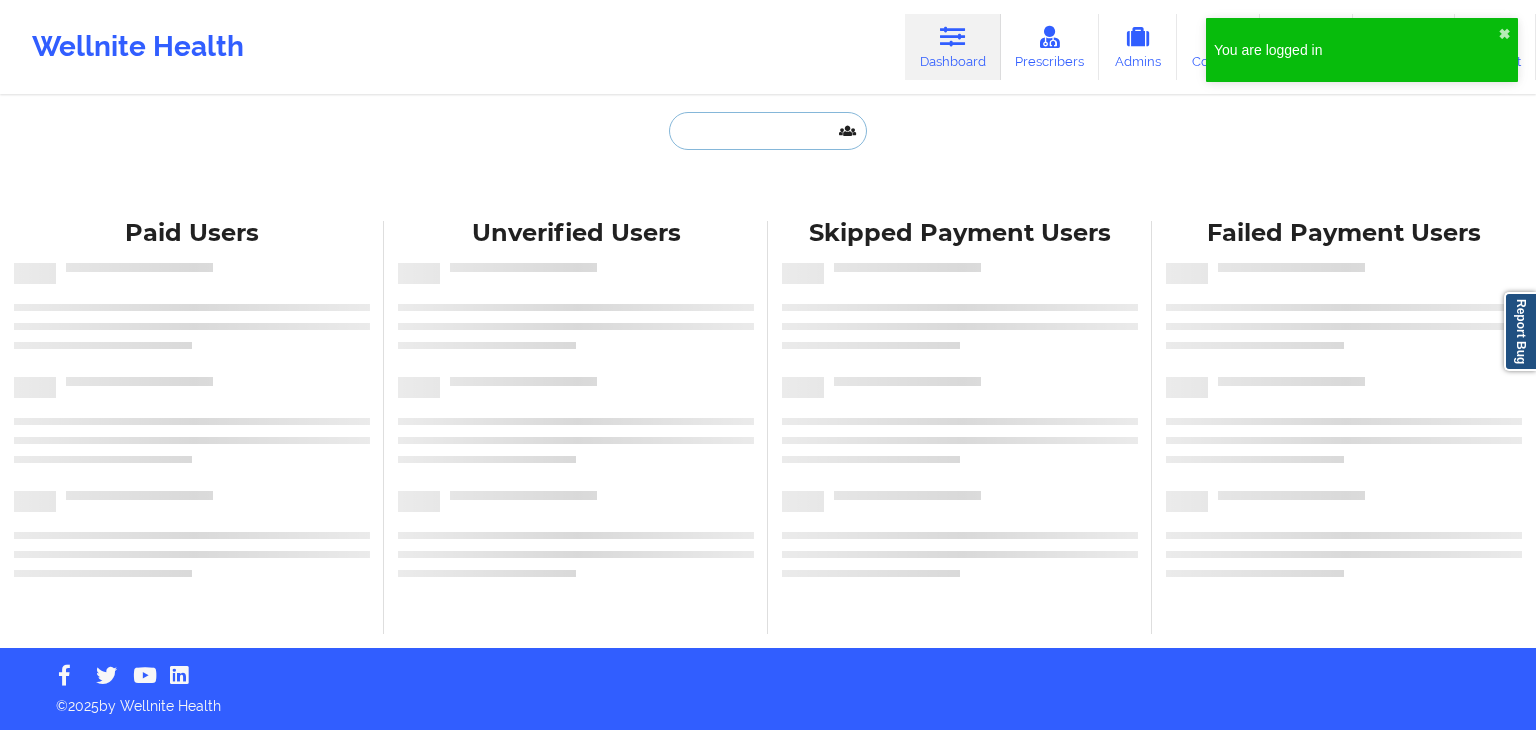 click at bounding box center [768, 131] 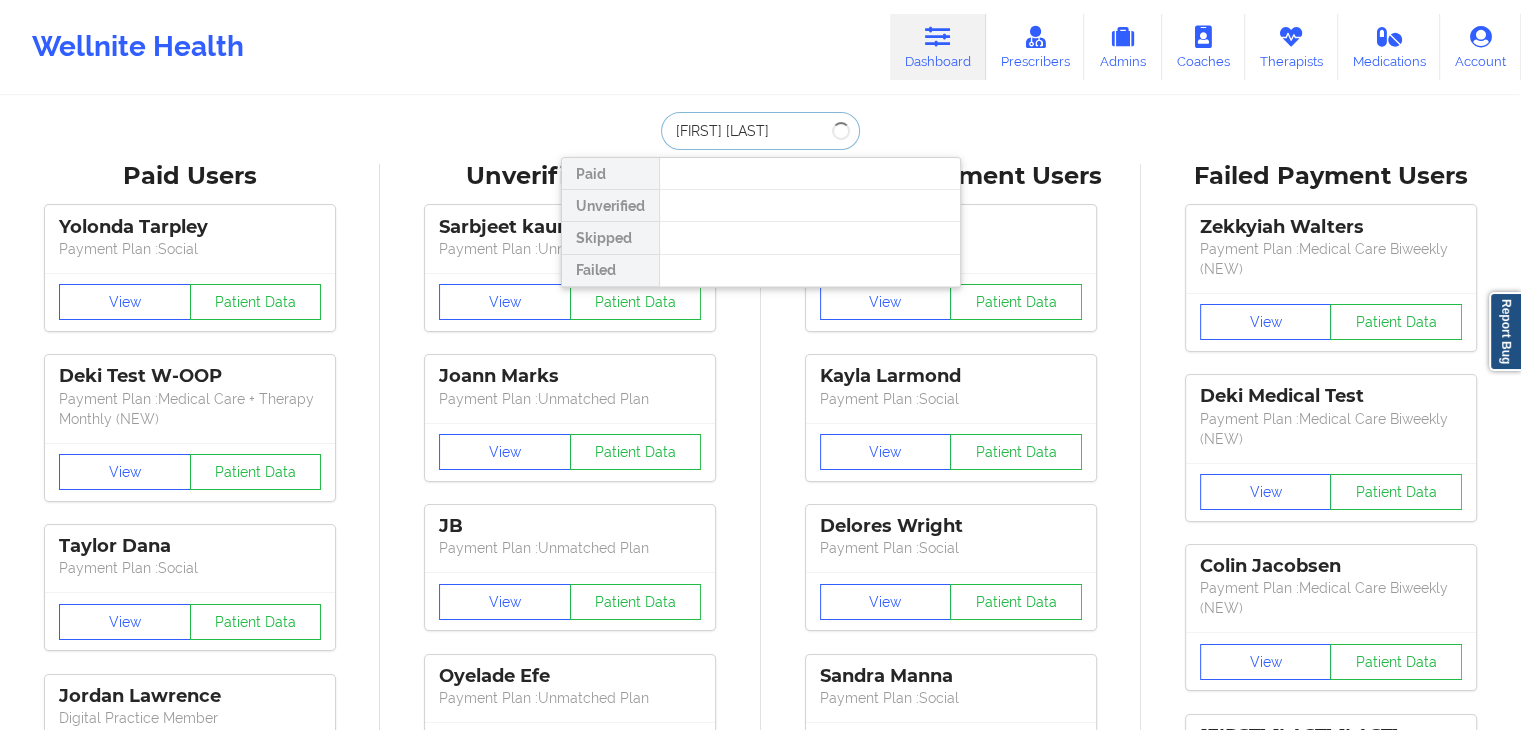 type on "[FIRST] [LAST]" 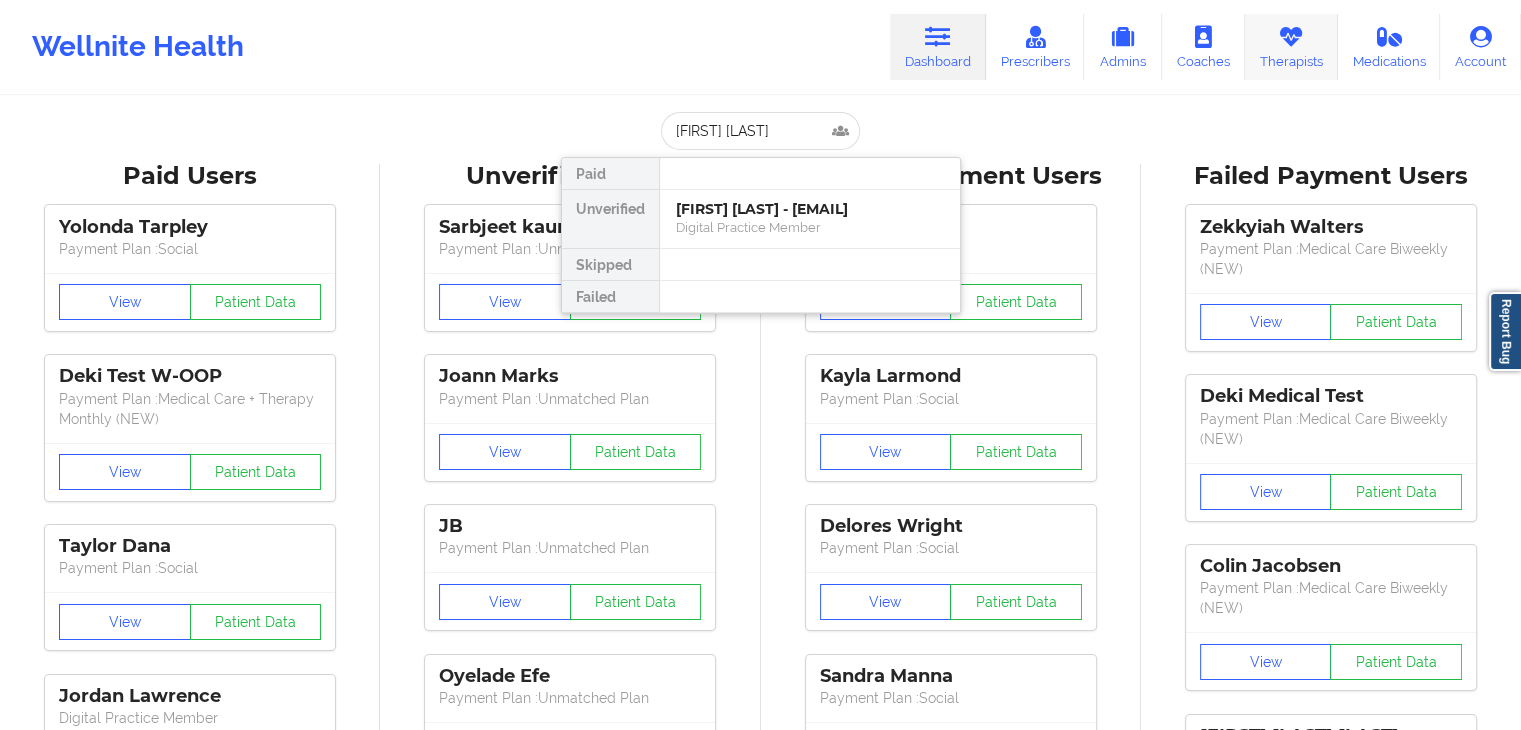click at bounding box center [1291, 37] 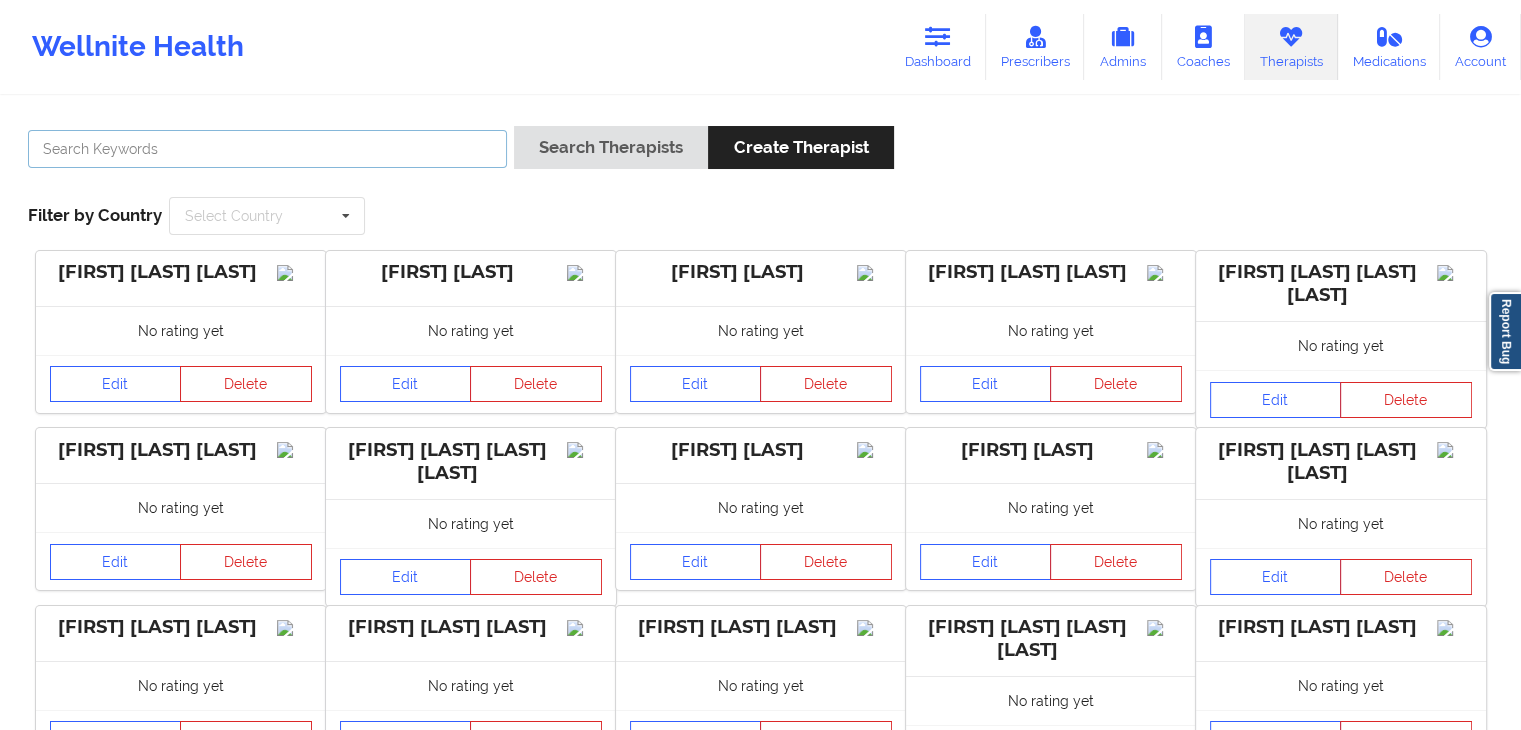 click at bounding box center (267, 149) 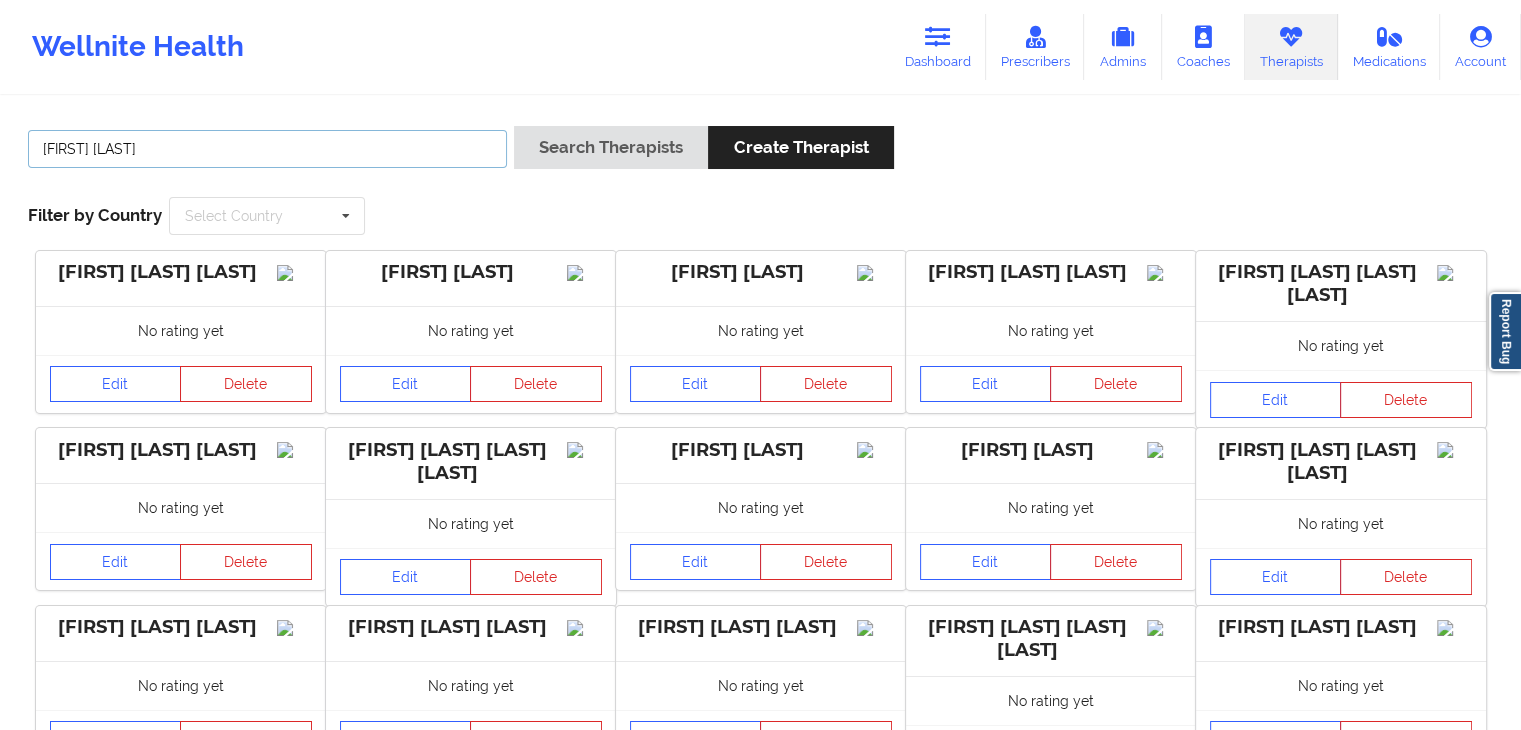 click on "Search Therapists" at bounding box center [611, 147] 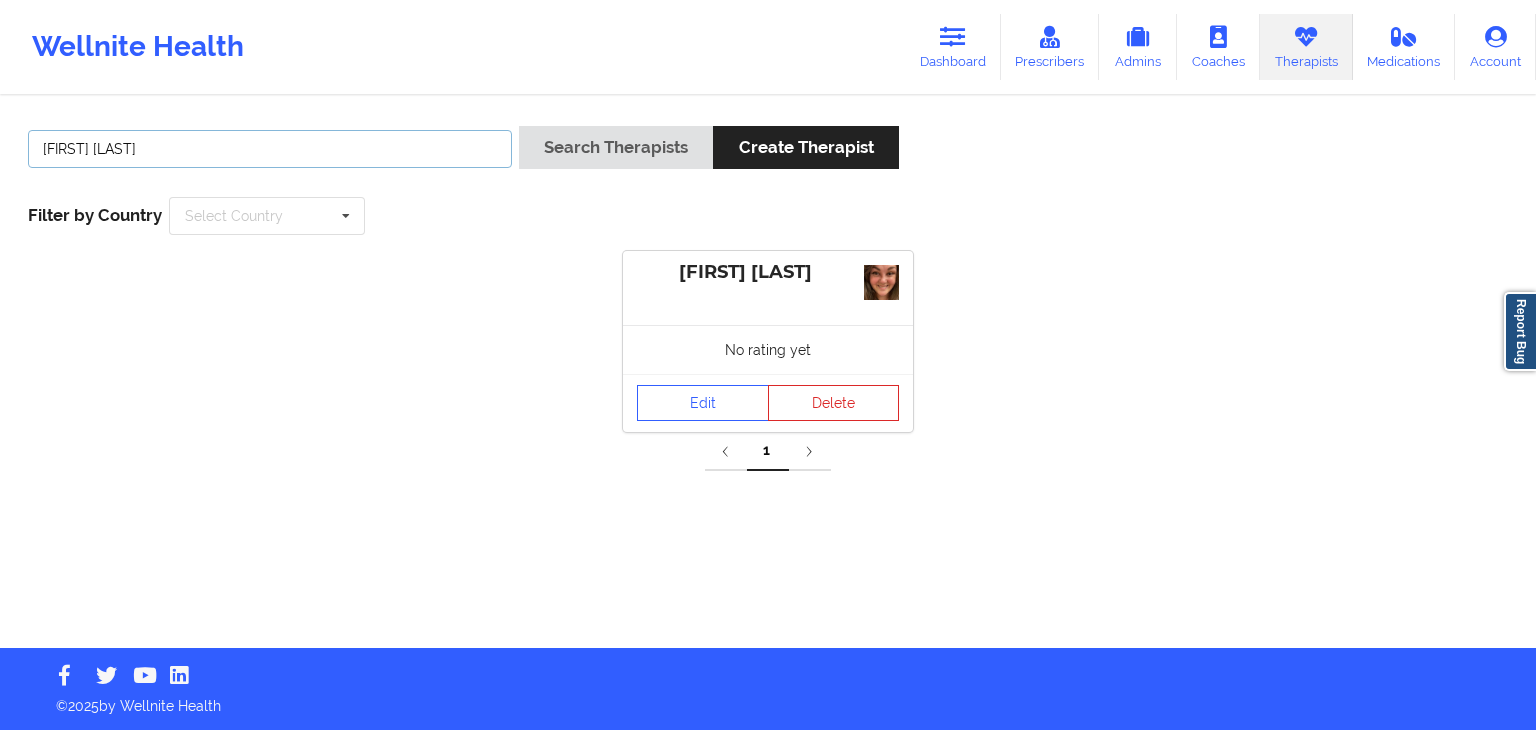 click on "[FIRST] [LAST]" at bounding box center (270, 149) 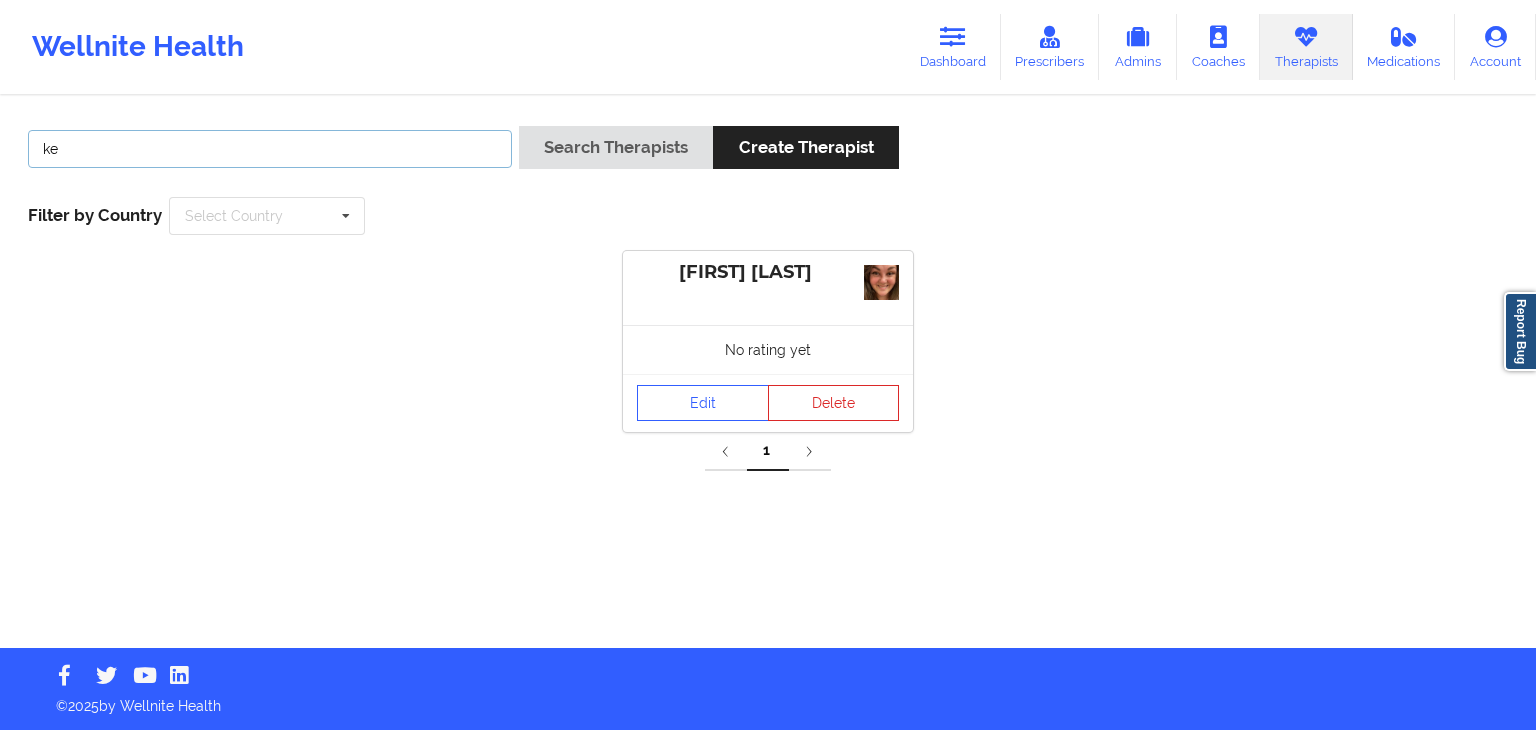 type on "k" 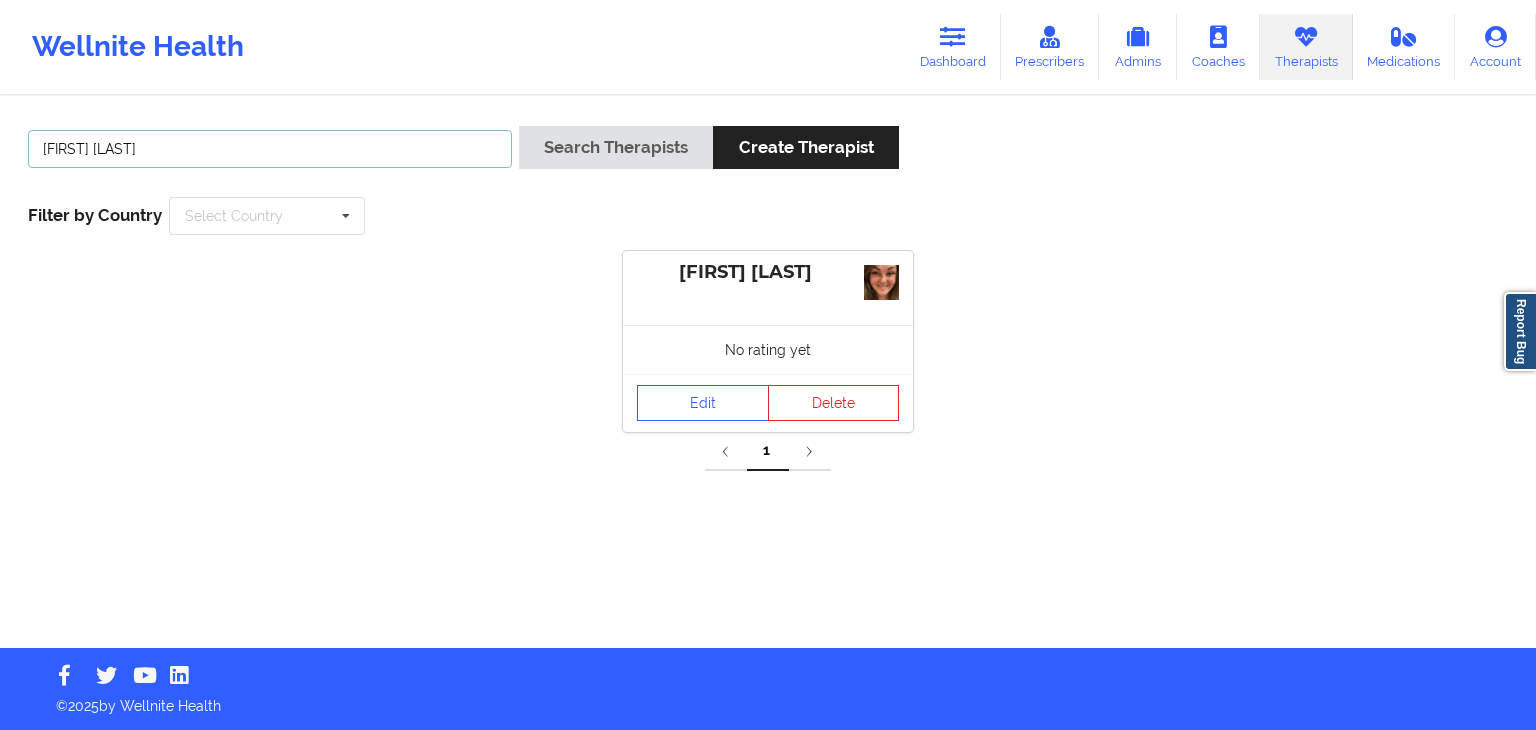 click on "Search Therapists" at bounding box center (616, 147) 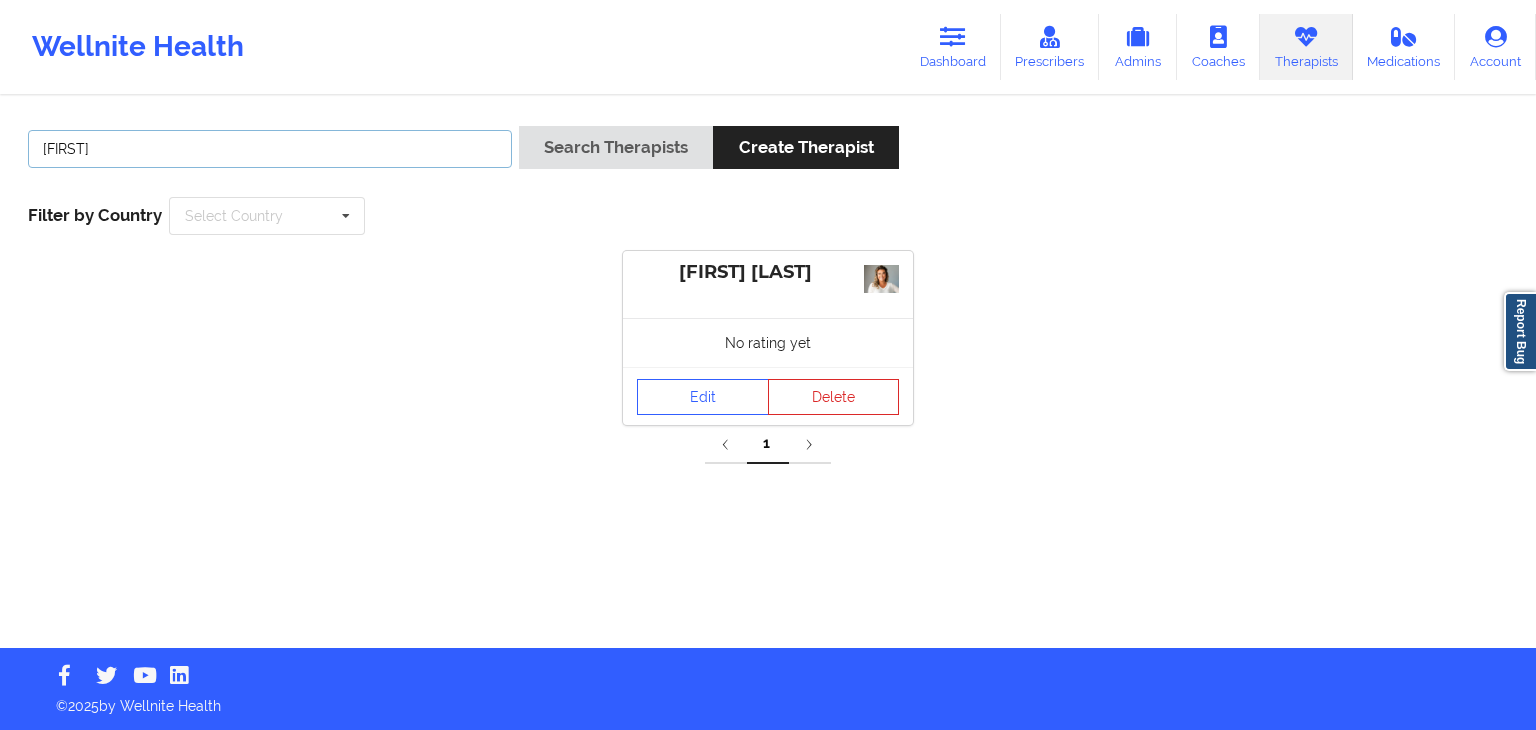 type on "b" 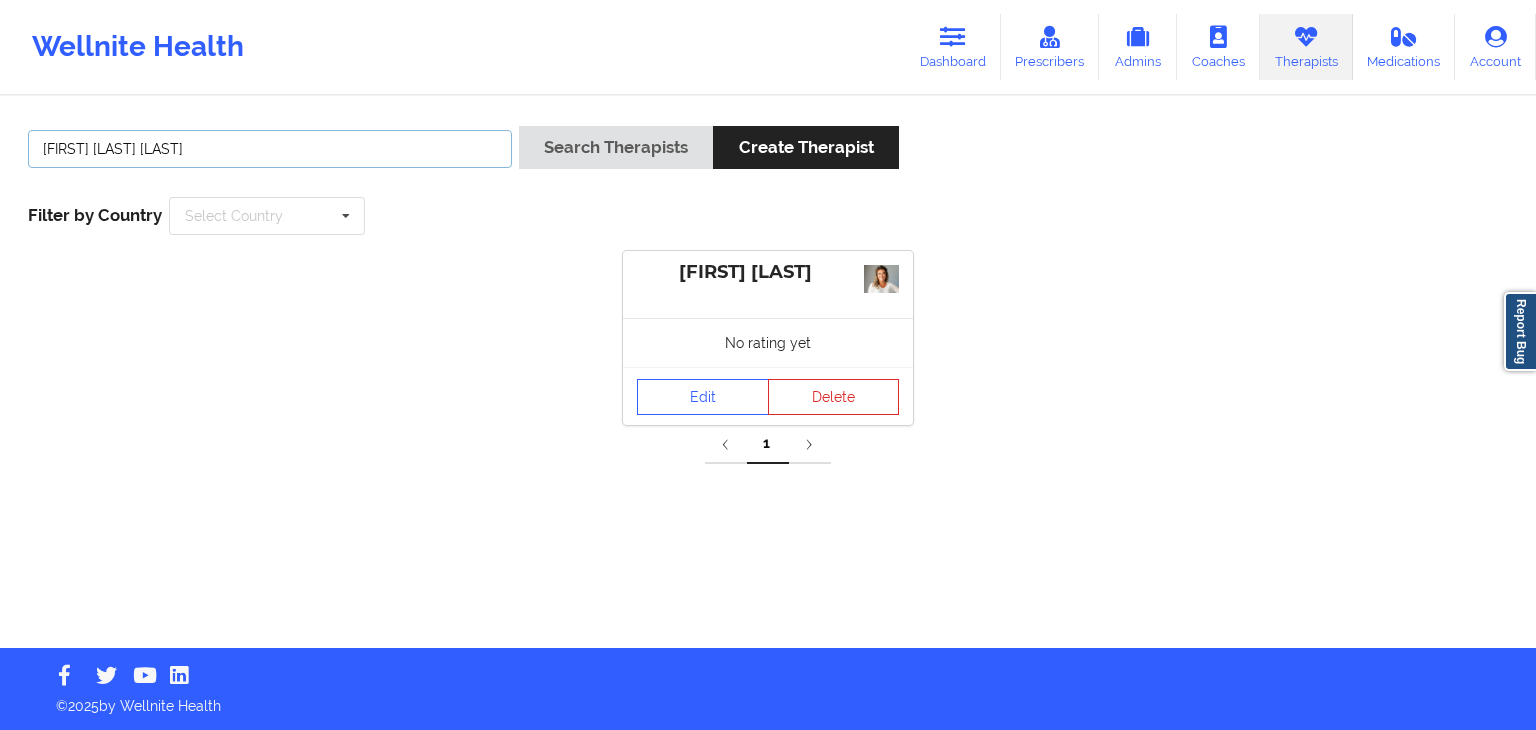 click on "Search Therapists" at bounding box center (616, 147) 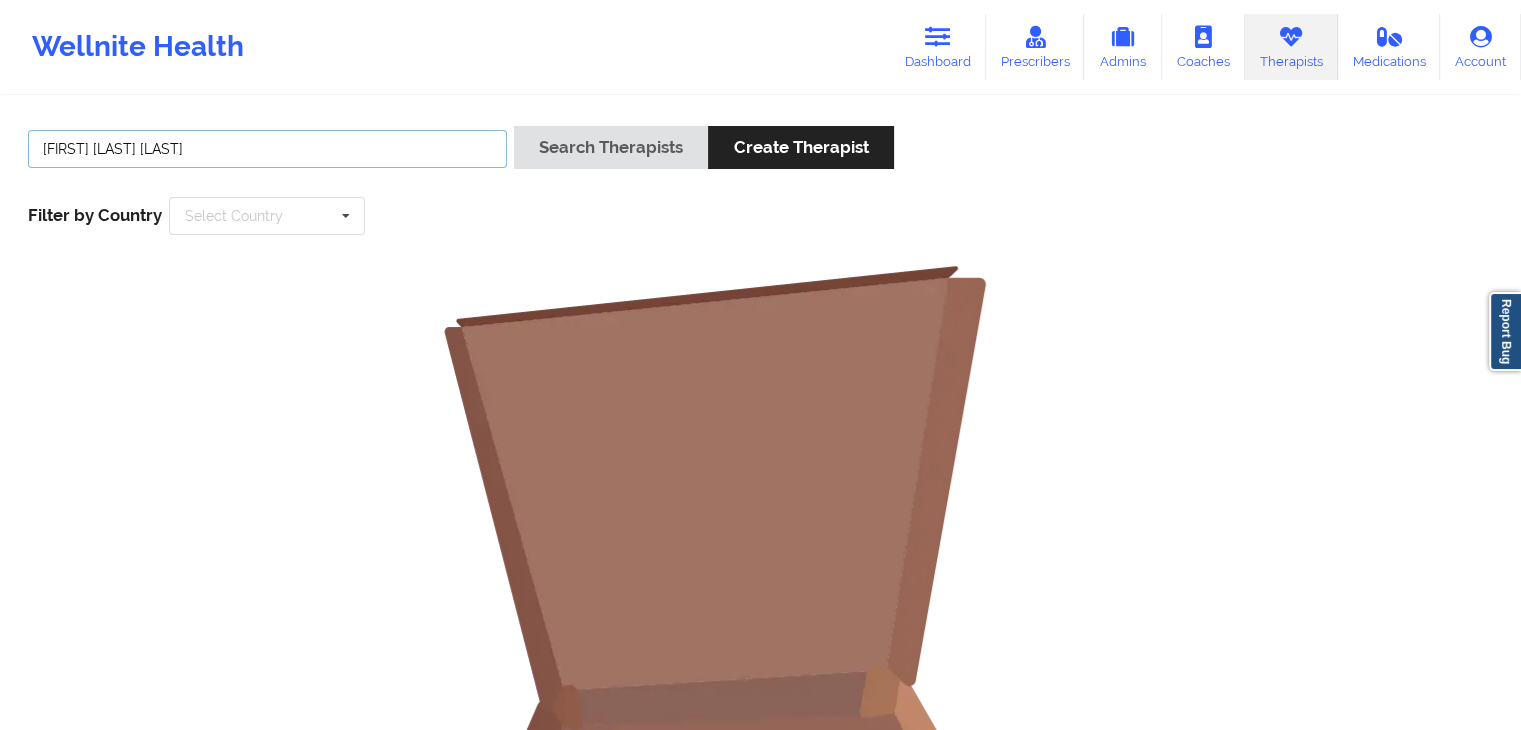 click on "[FIRST] [LAST] [LAST]" at bounding box center [267, 149] 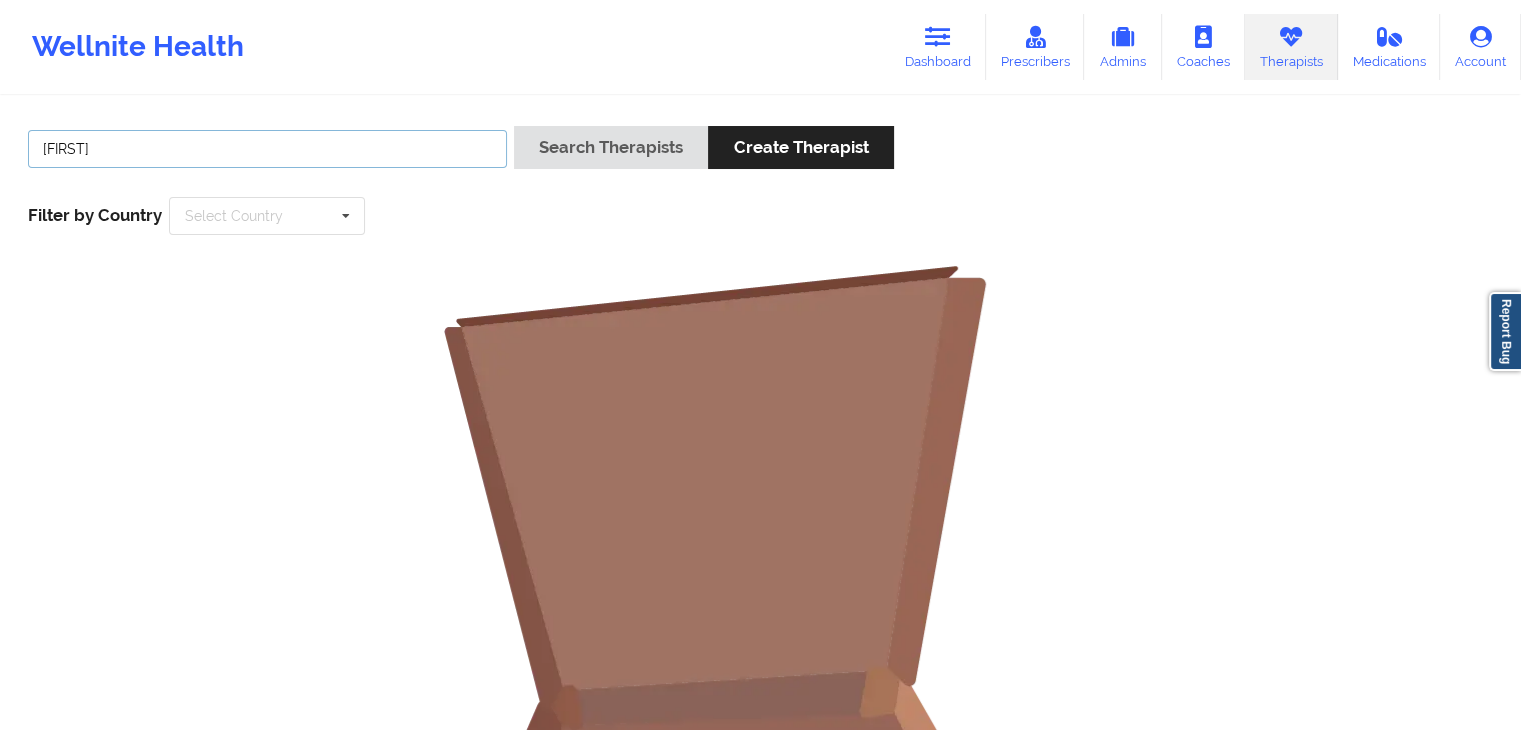 click on "Search Therapists" at bounding box center (611, 147) 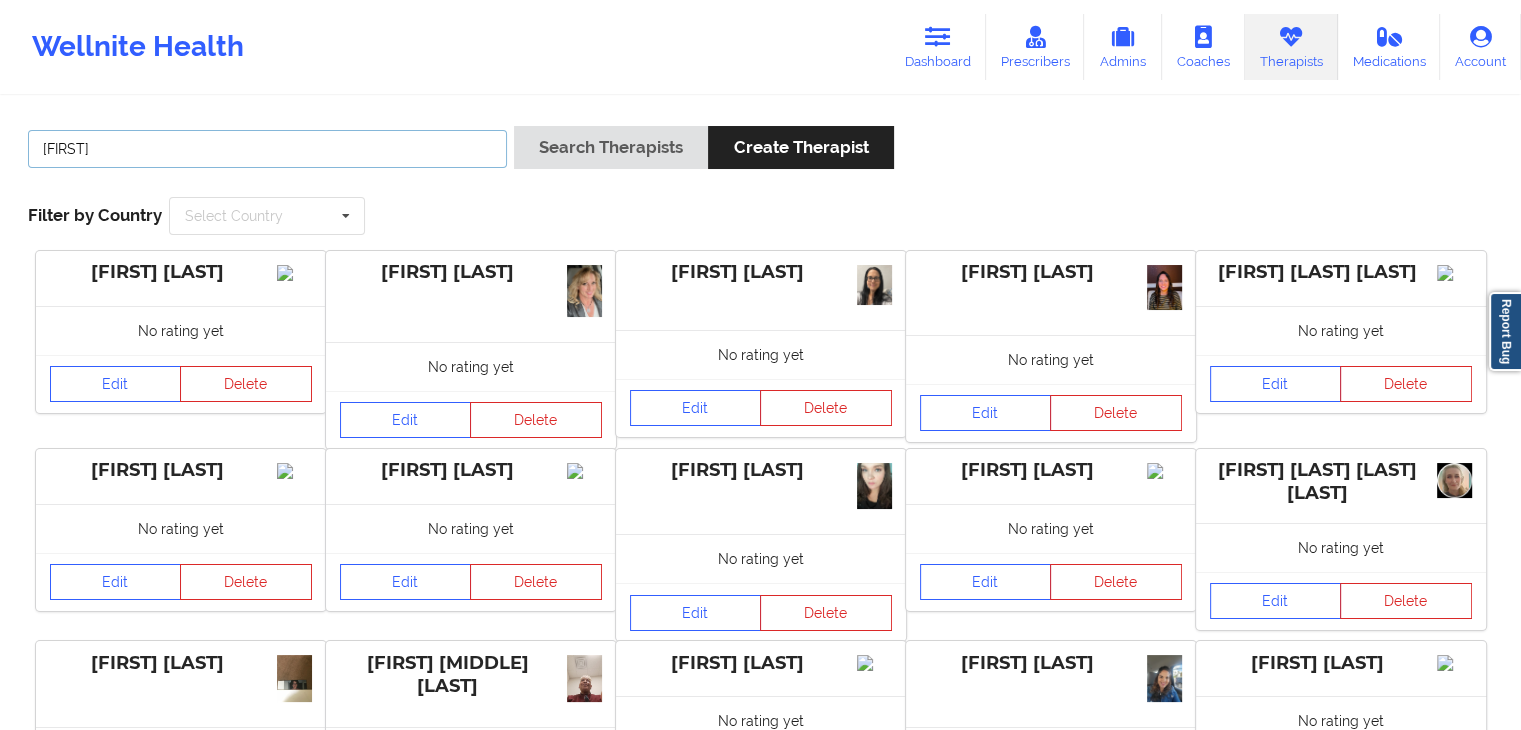click on "[FIRST]" at bounding box center (267, 149) 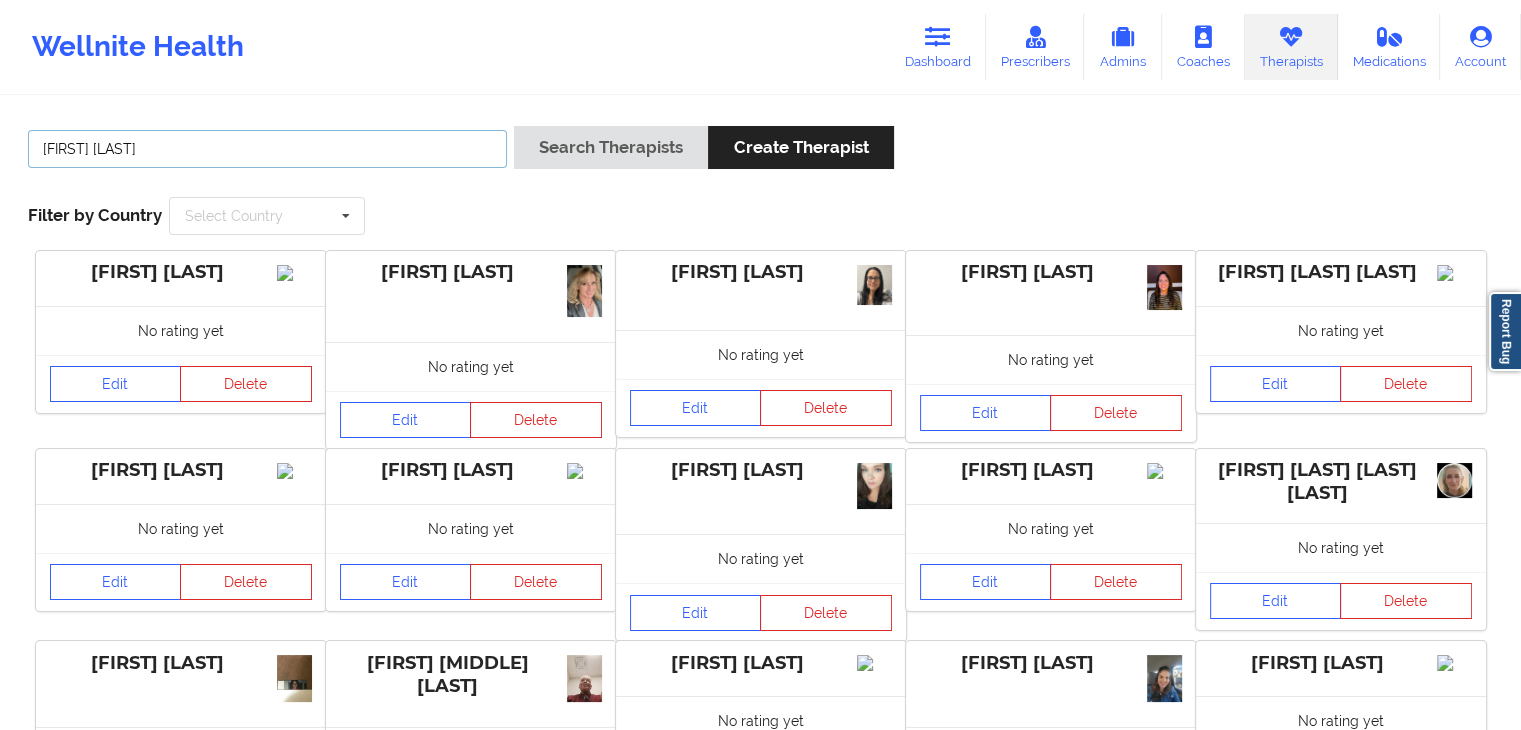 click on "Search Therapists" at bounding box center [611, 147] 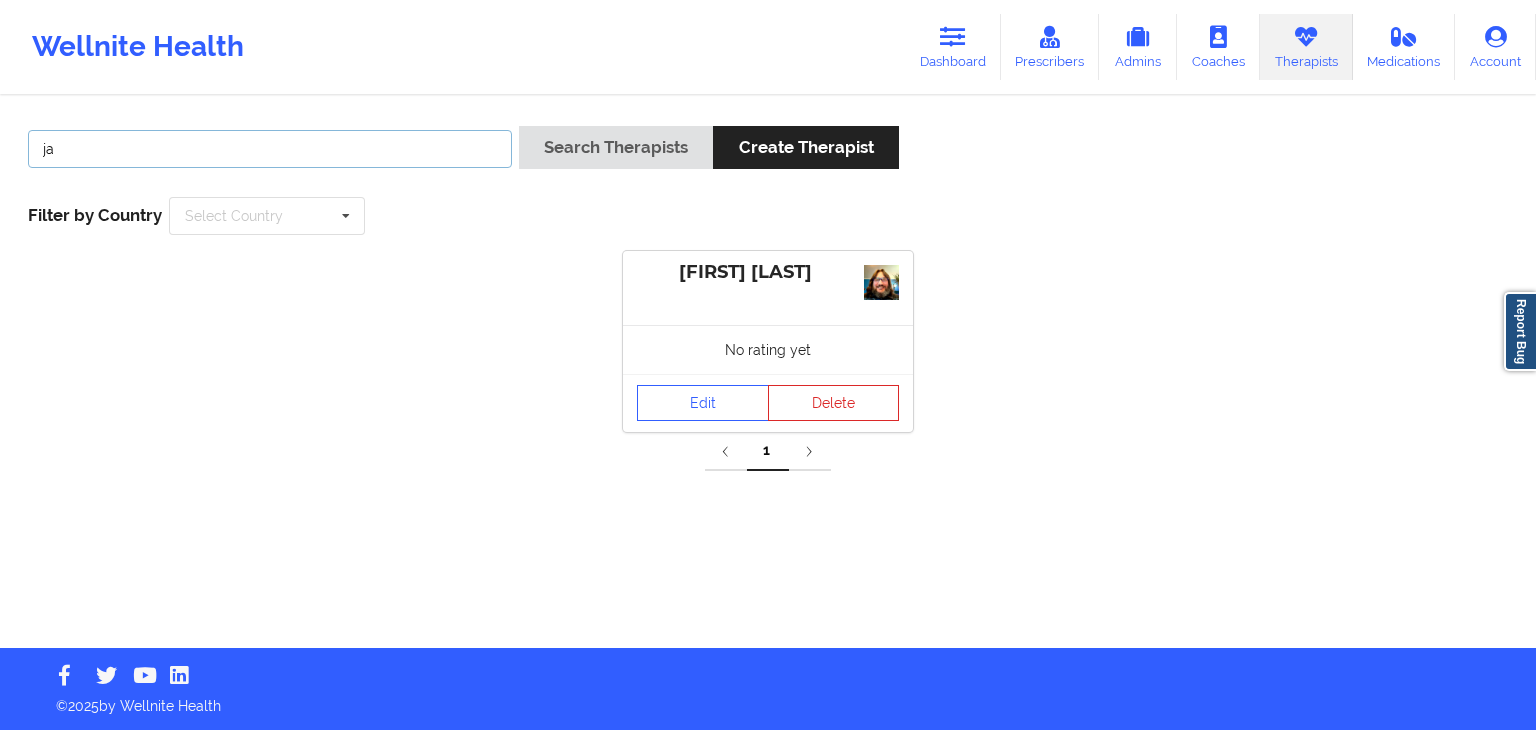 type on "j" 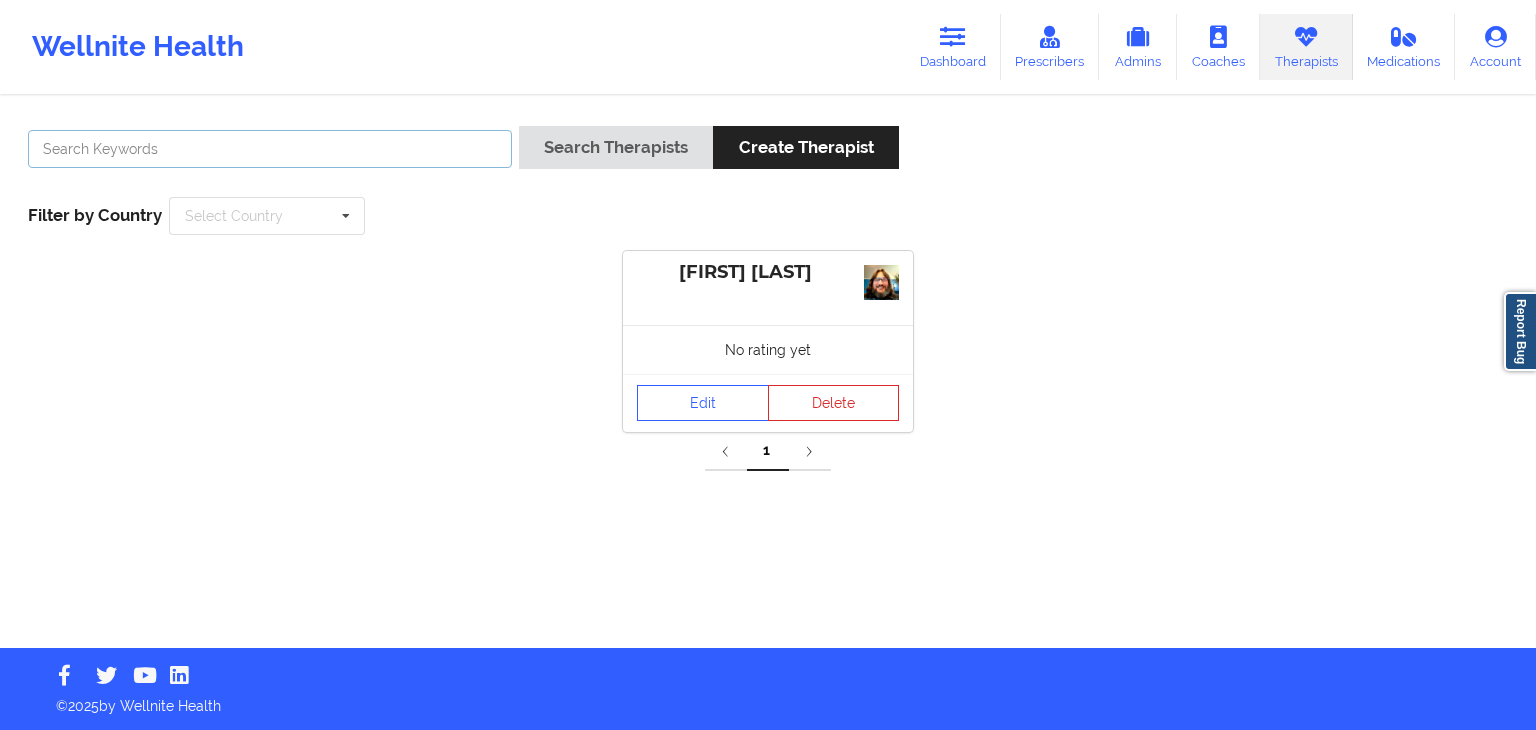 paste on "[FIRST] [LAST]" 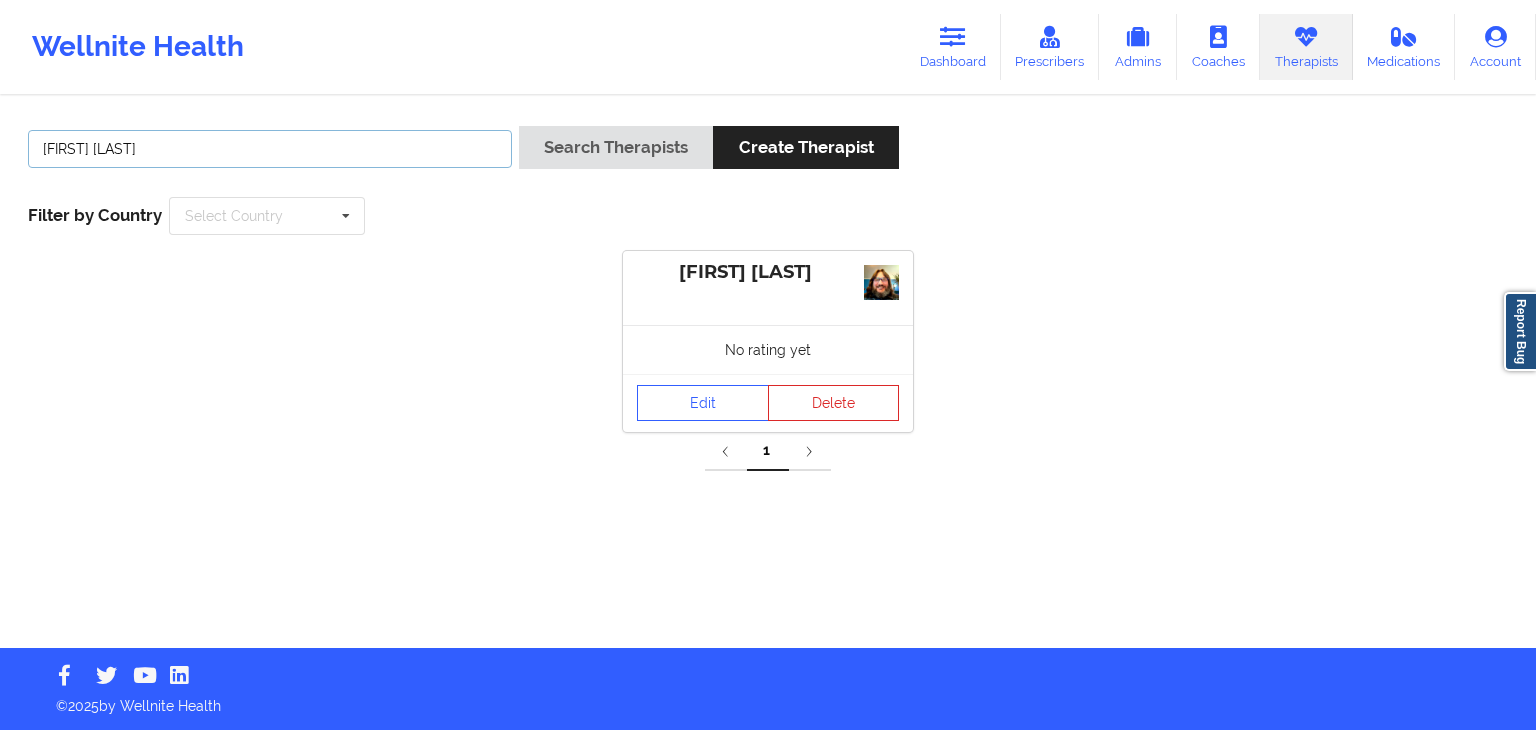 click on "Search Therapists" at bounding box center (616, 147) 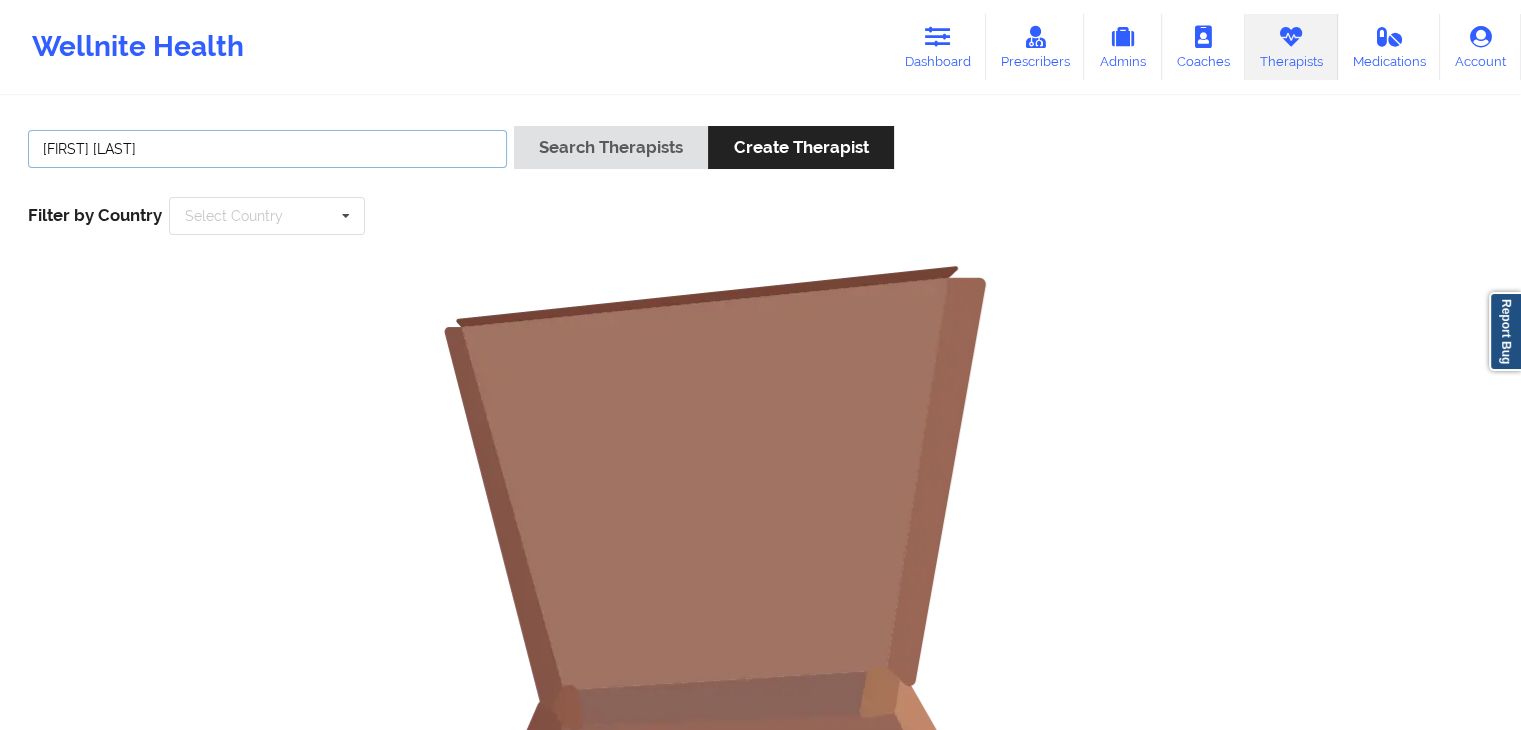 click on "[FIRST] [LAST]" at bounding box center (267, 149) 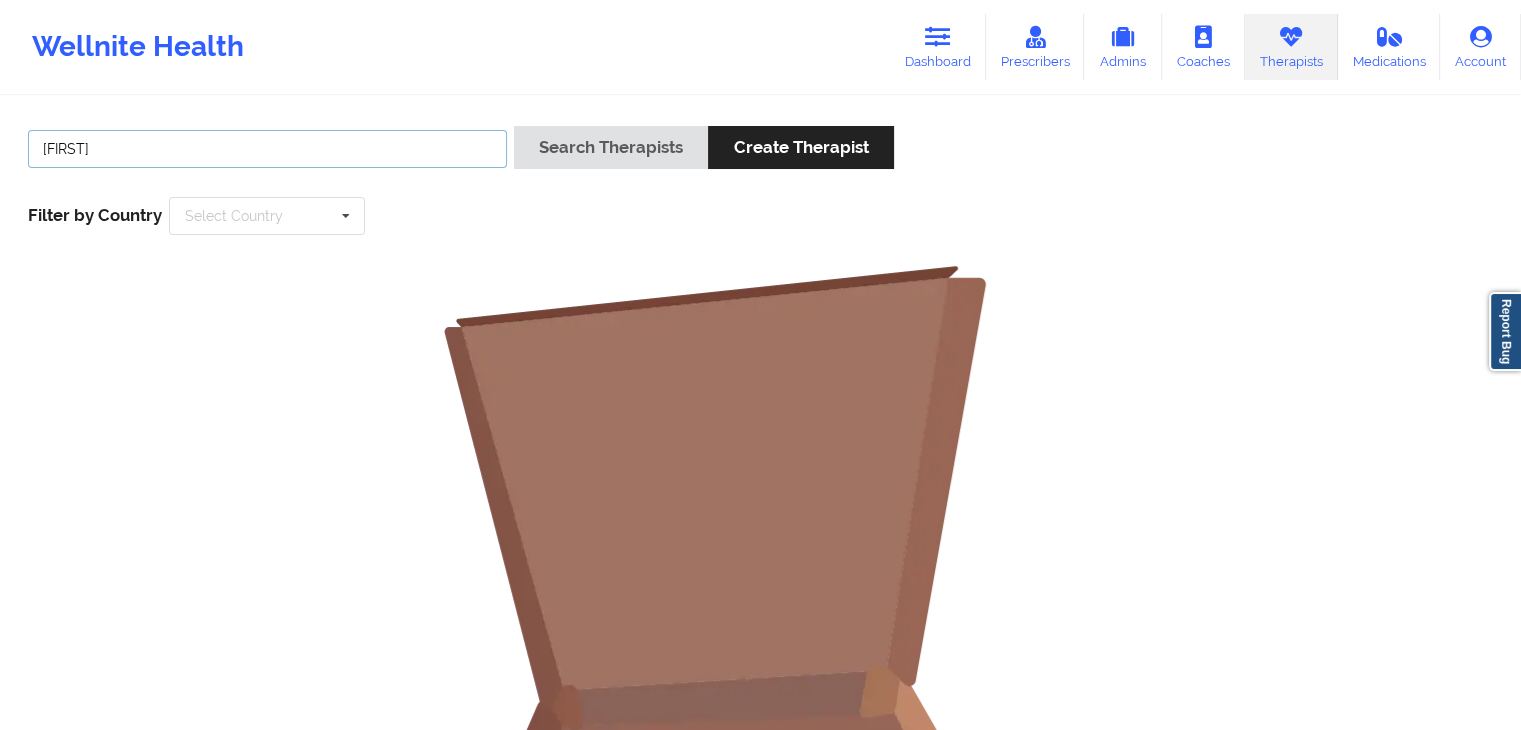type on "[FIRST]" 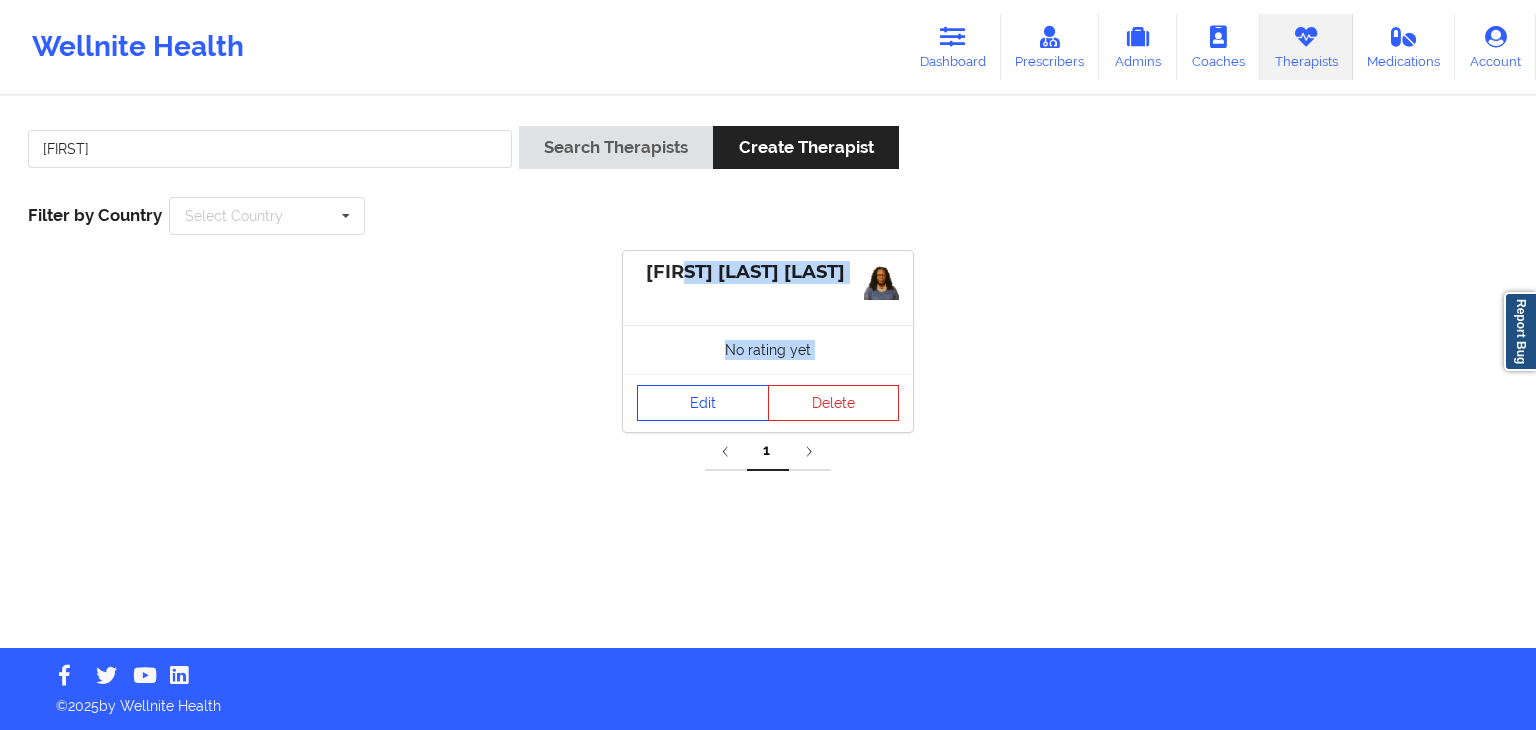 drag, startPoint x: 688, startPoint y: 269, endPoint x: 693, endPoint y: 406, distance: 137.09122 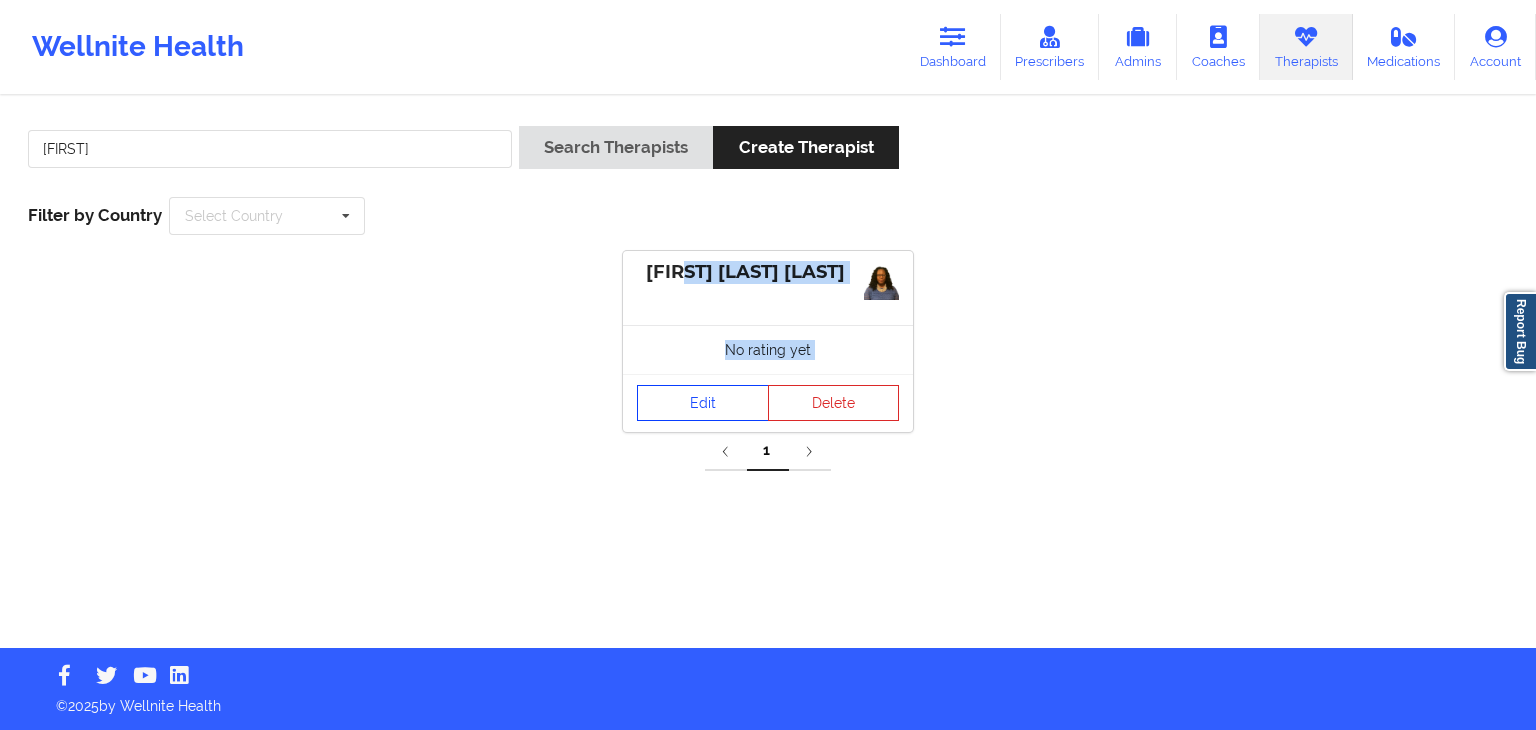 click on "Edit" at bounding box center [703, 403] 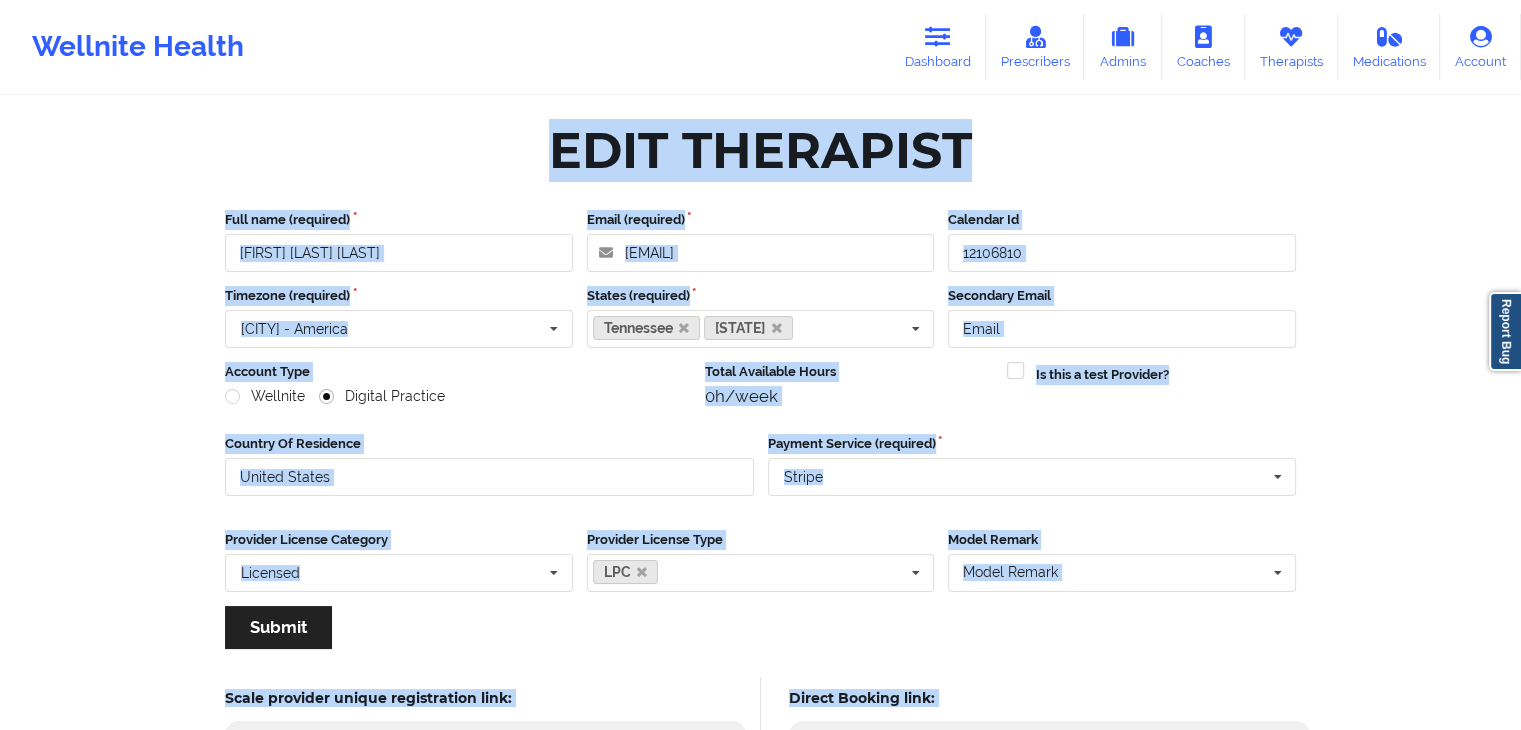 click on "Wellnite Health Dashboard Prescribers Admins Coaches Therapists Account Edit Therapist Full name   (required) [FIRST] [LAST] [LAST] Email   (required) [EMAIL] Calendar Id   [NUMBER] Timezone (required) Chicago - America Honolulu - Pacific [TIME] (GMT -1000) Adak - America [TIME] (GMT -0900) Anchorage - America [TIME] (GMT -0800) Juneau - America [TIME] (GMT -0800) Metlakatla - America [TIME] (GMT -0800) Nome - America [TIME] (GMT -0800) Sitka - America [TIME] (GMT -0800) Yakutat - America [TIME] (GMT -0800) Los Angeles - America [TIME] (GMT -0700) Phoenix - America [TIME] (GMT -0700) Boise - America [TIME] (GMT -0600) Denver - America [TIME] (GMT -0600) Chicago - America [TIME] (GMT -0500) Knox - America [TIME] (GMT -0500) Tell City - America [TIME] (GMT -0500) Menominee - America [TIME] (GMT -0500) Beulah - America [TIME] (GMT -0500) Center - America [TIME] (GMT -0500) New Salem - America [TIME] (GMT -0500) Detroit - America Vevay - America" at bounding box center [760, 765] 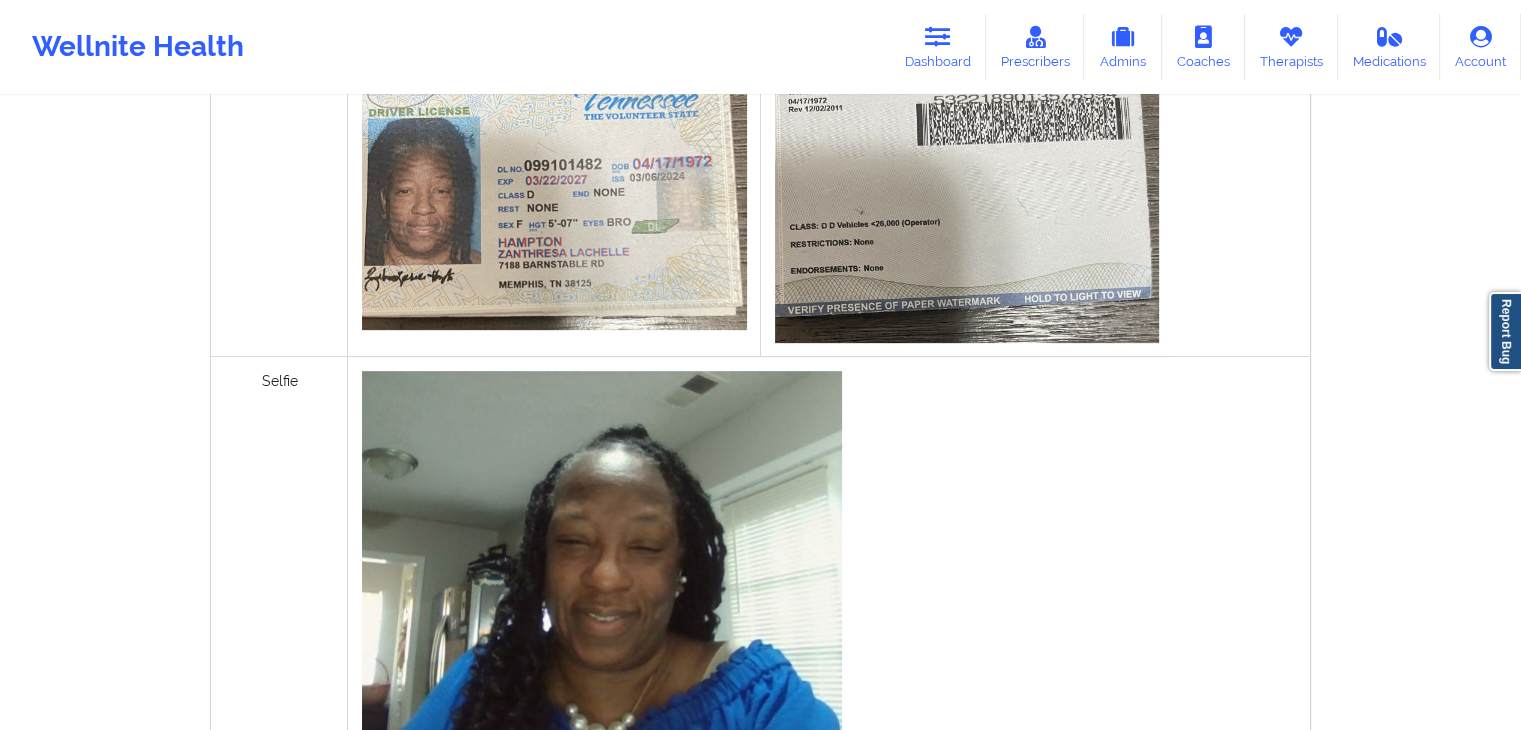 scroll, scrollTop: 880, scrollLeft: 0, axis: vertical 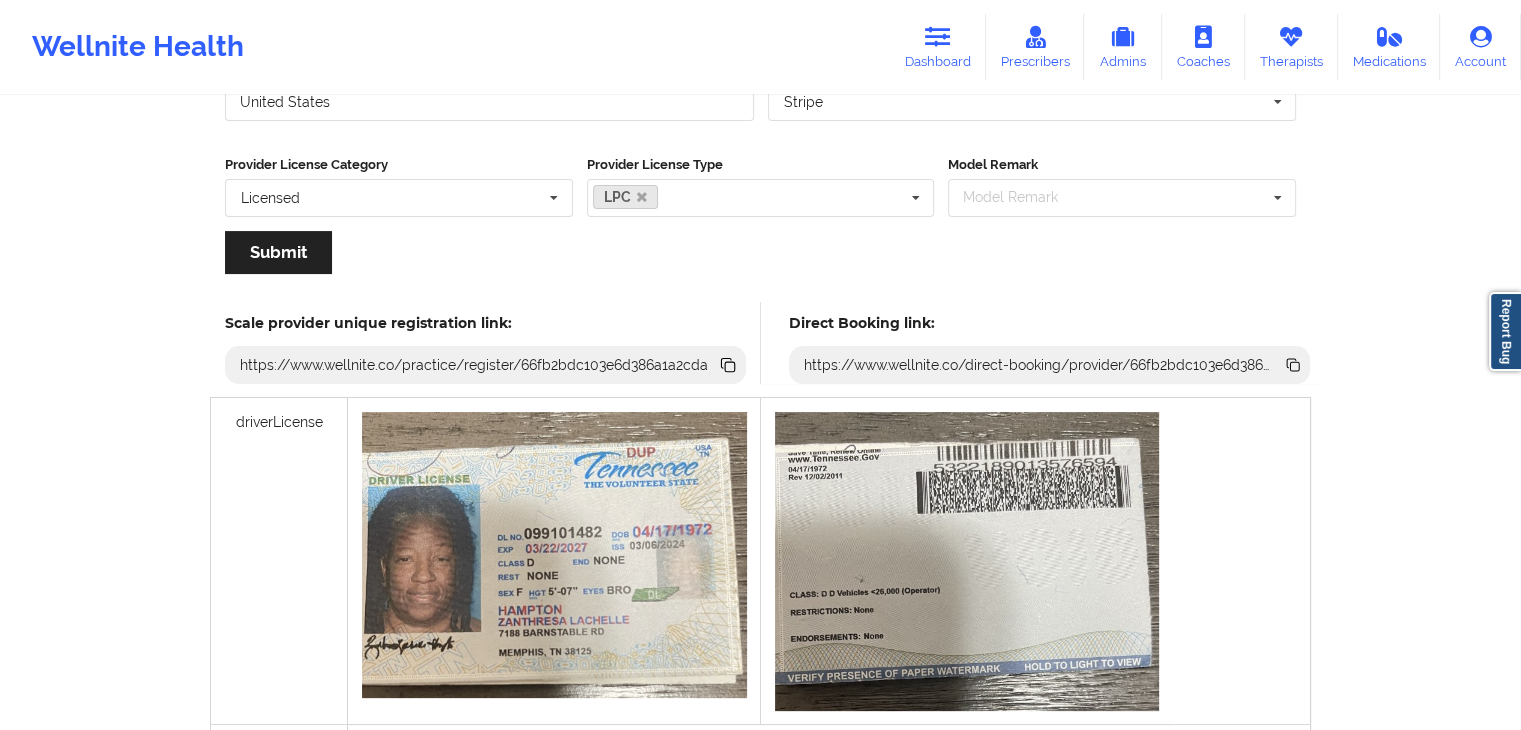 click 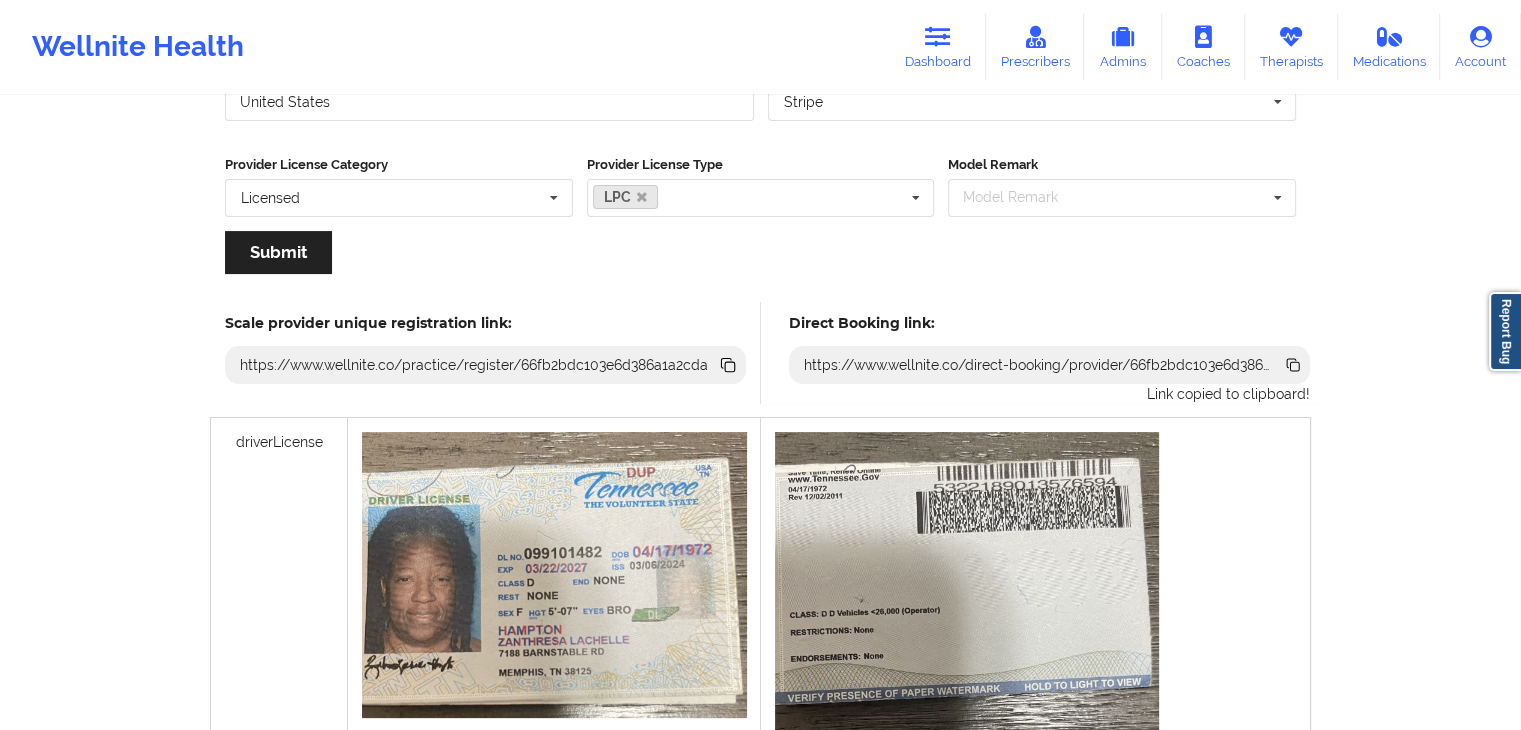 click 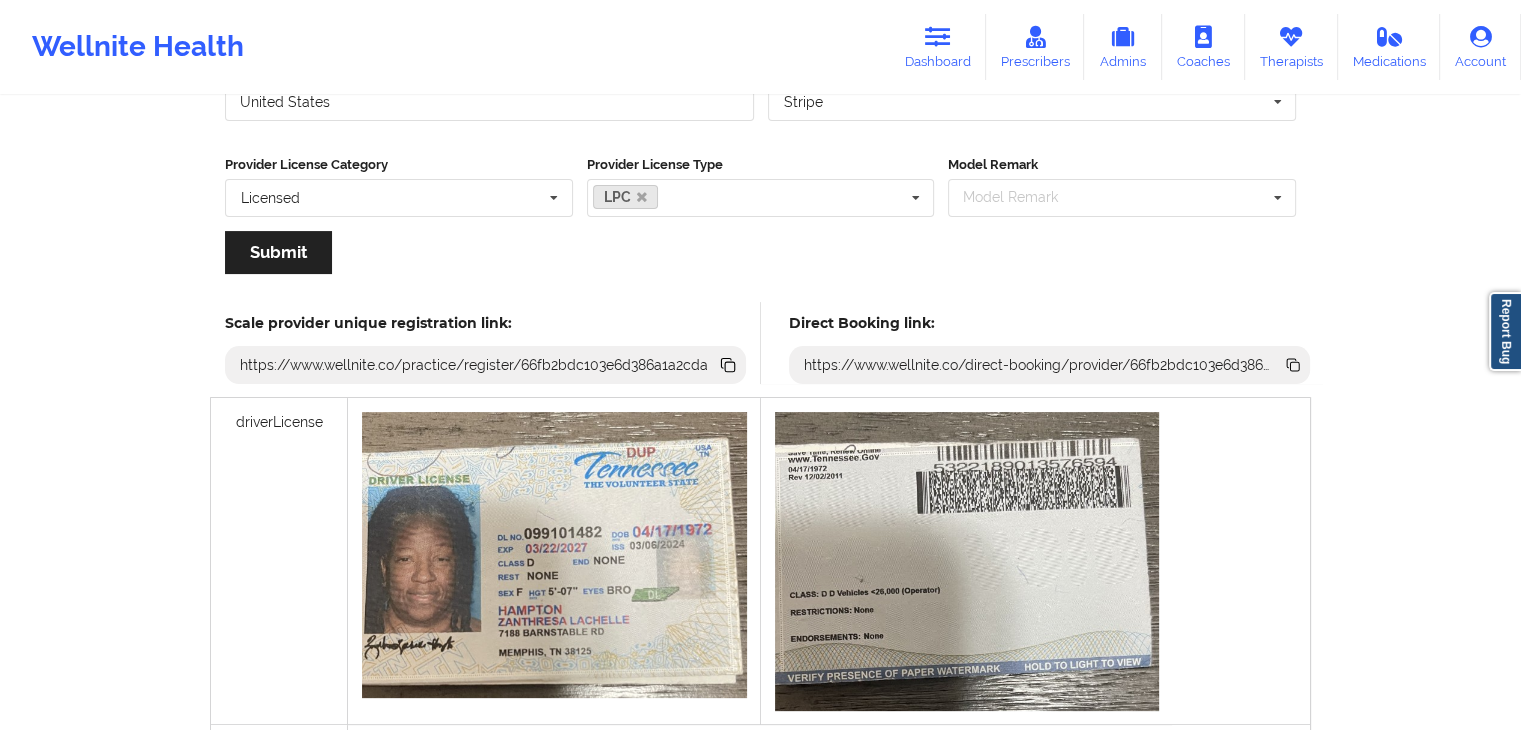 click 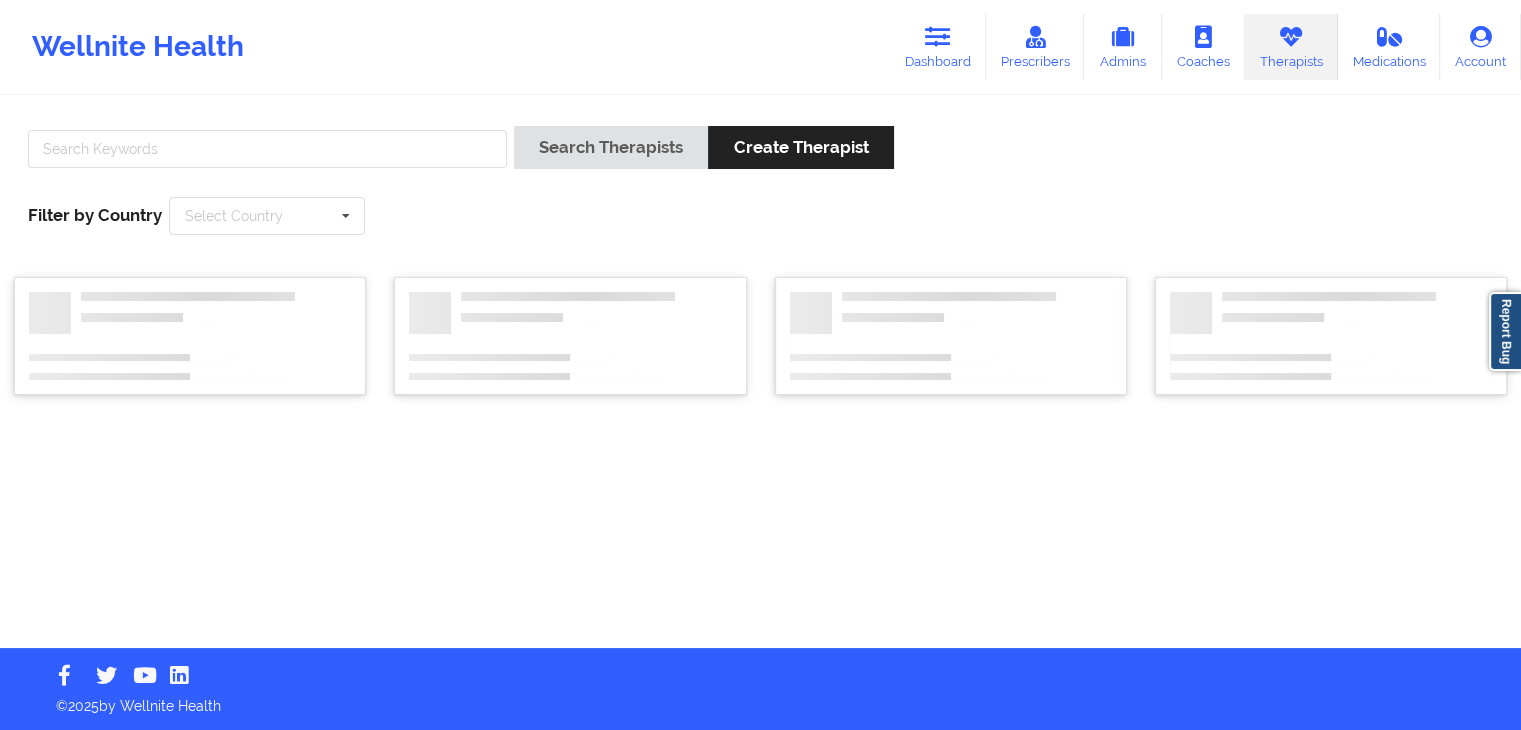 scroll, scrollTop: 0, scrollLeft: 0, axis: both 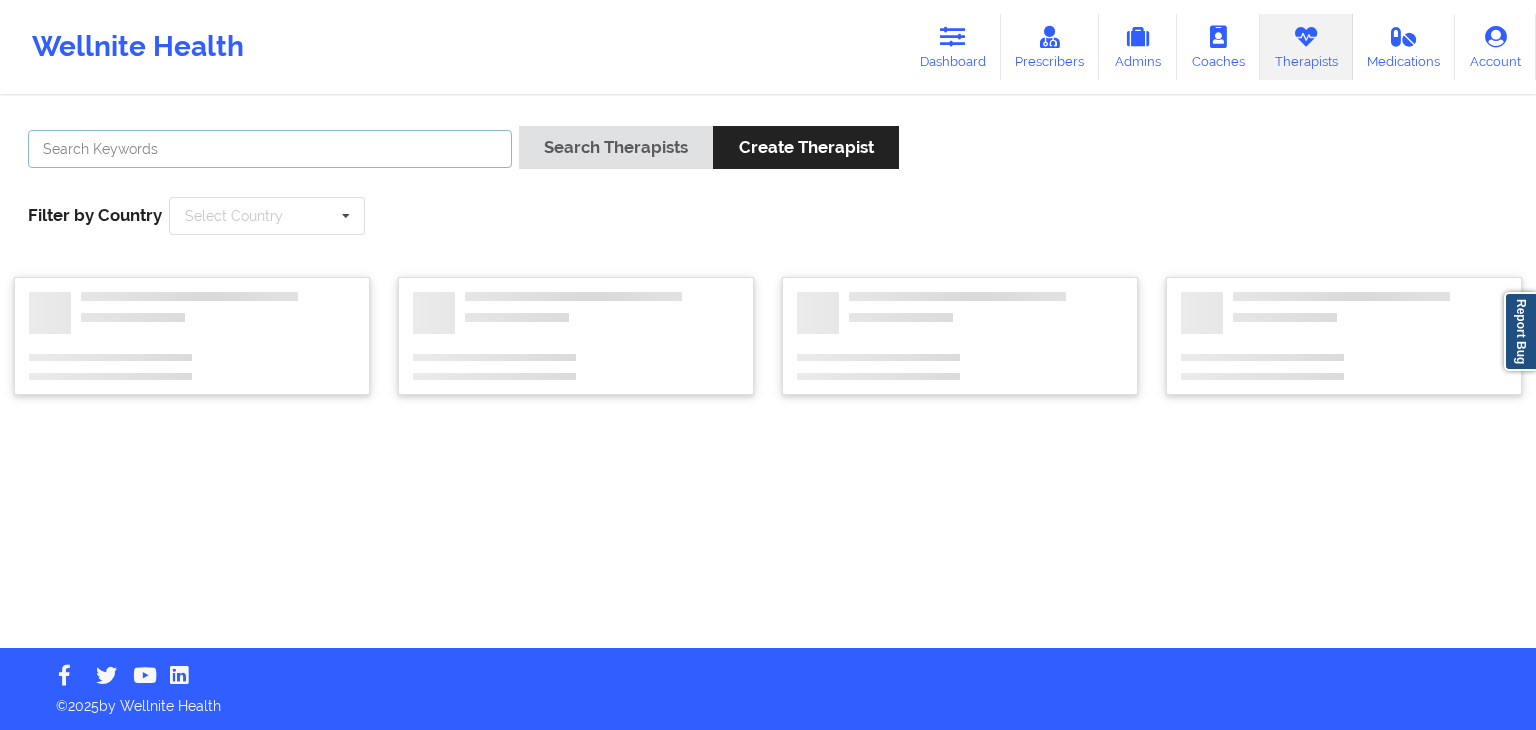 click at bounding box center [270, 149] 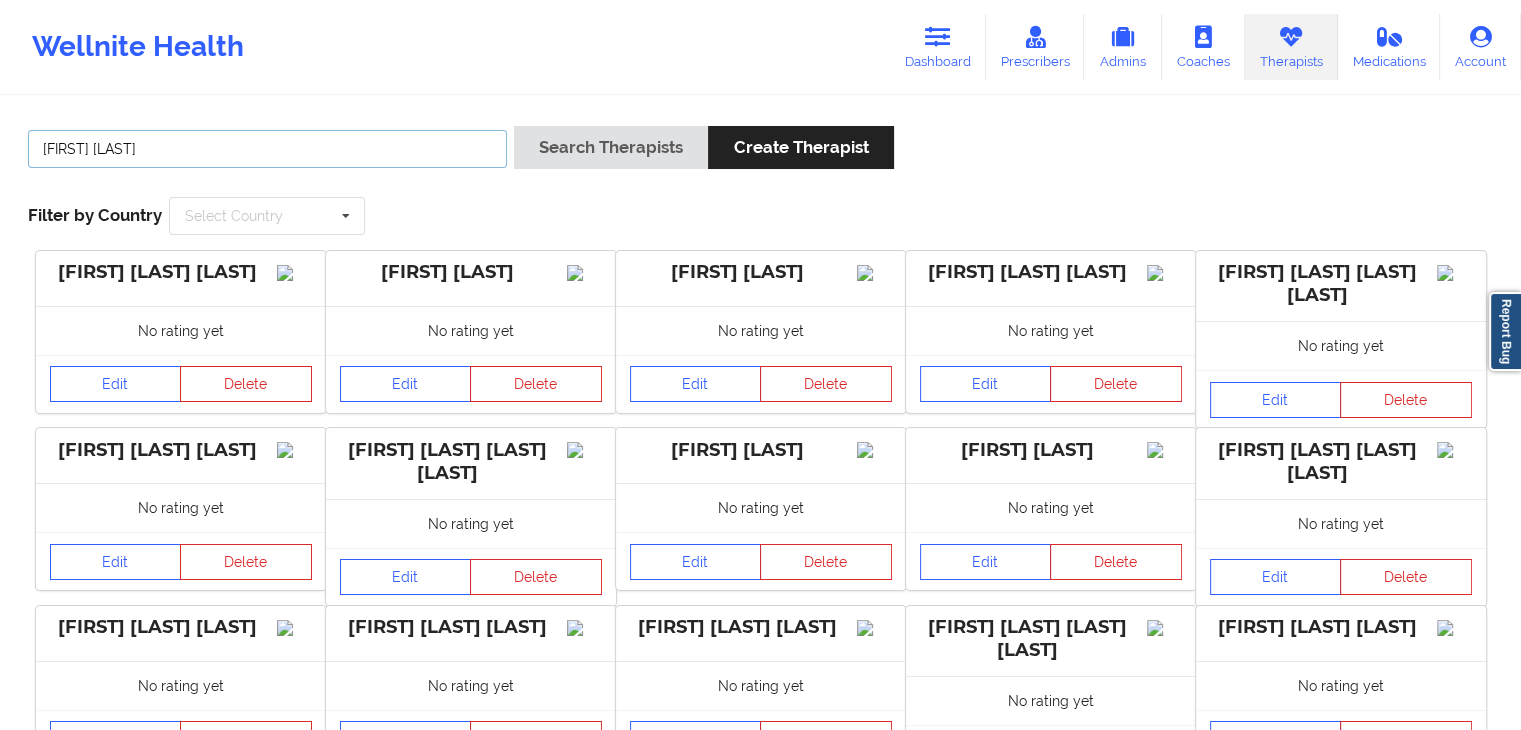 type on "[FIRST] [LAST]" 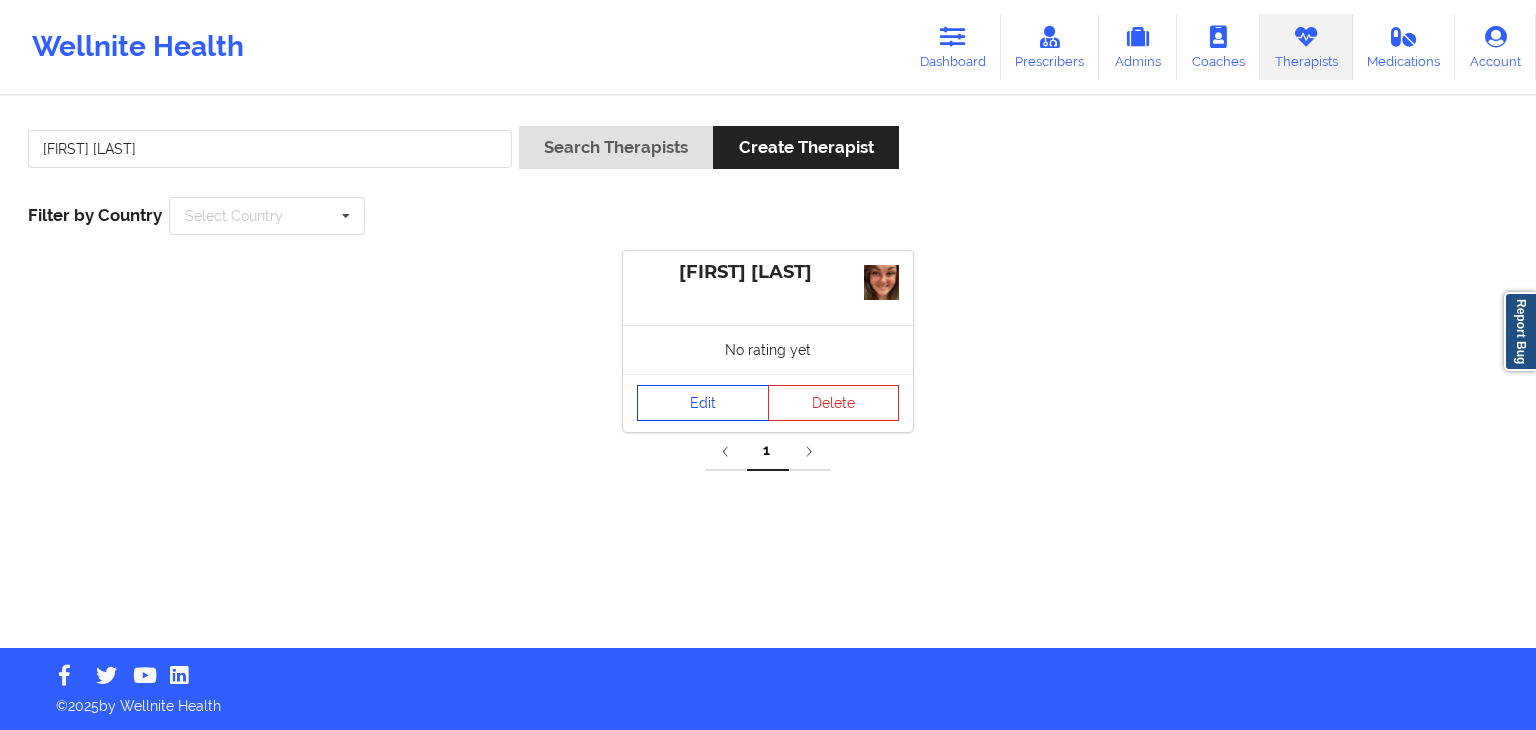 click on "Edit" at bounding box center (703, 403) 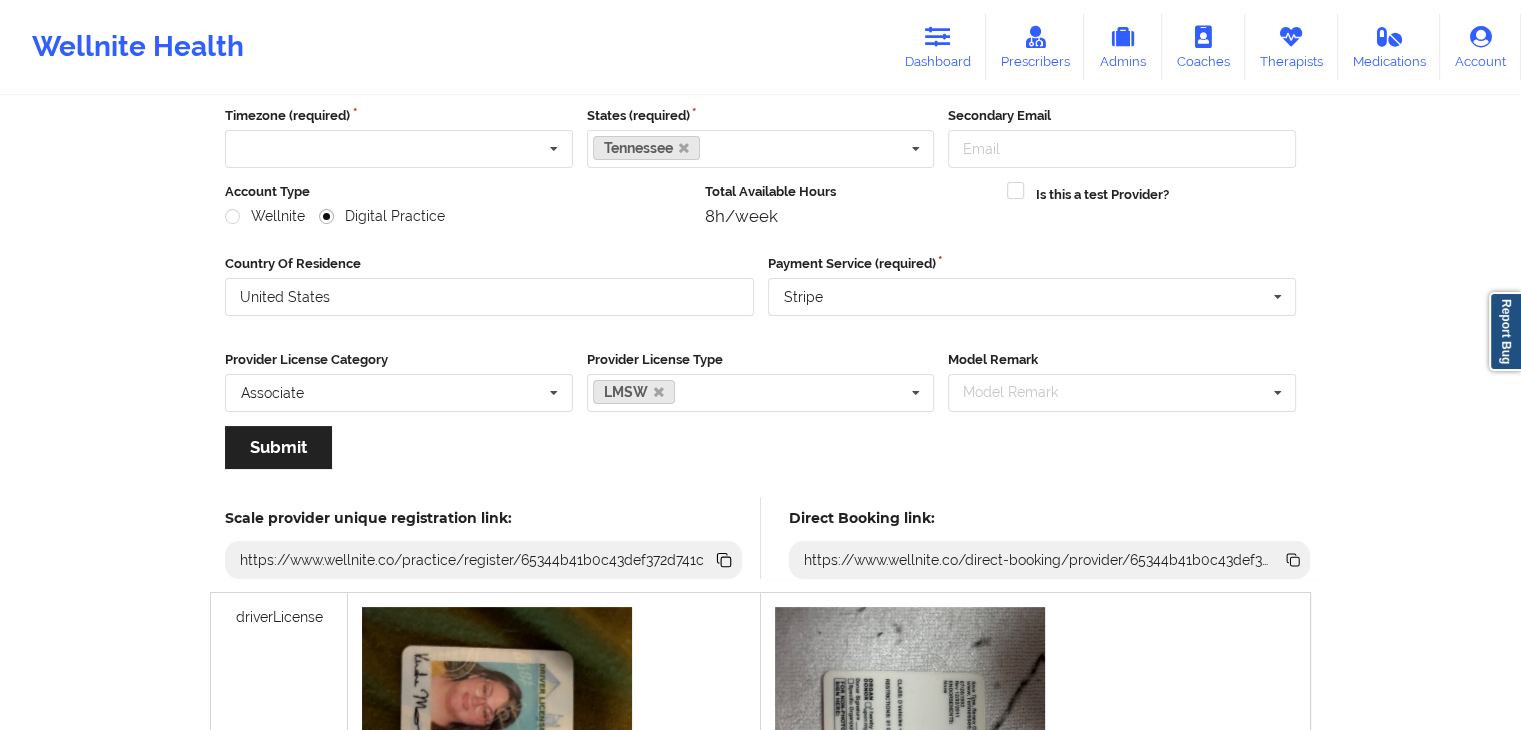 scroll, scrollTop: 176, scrollLeft: 0, axis: vertical 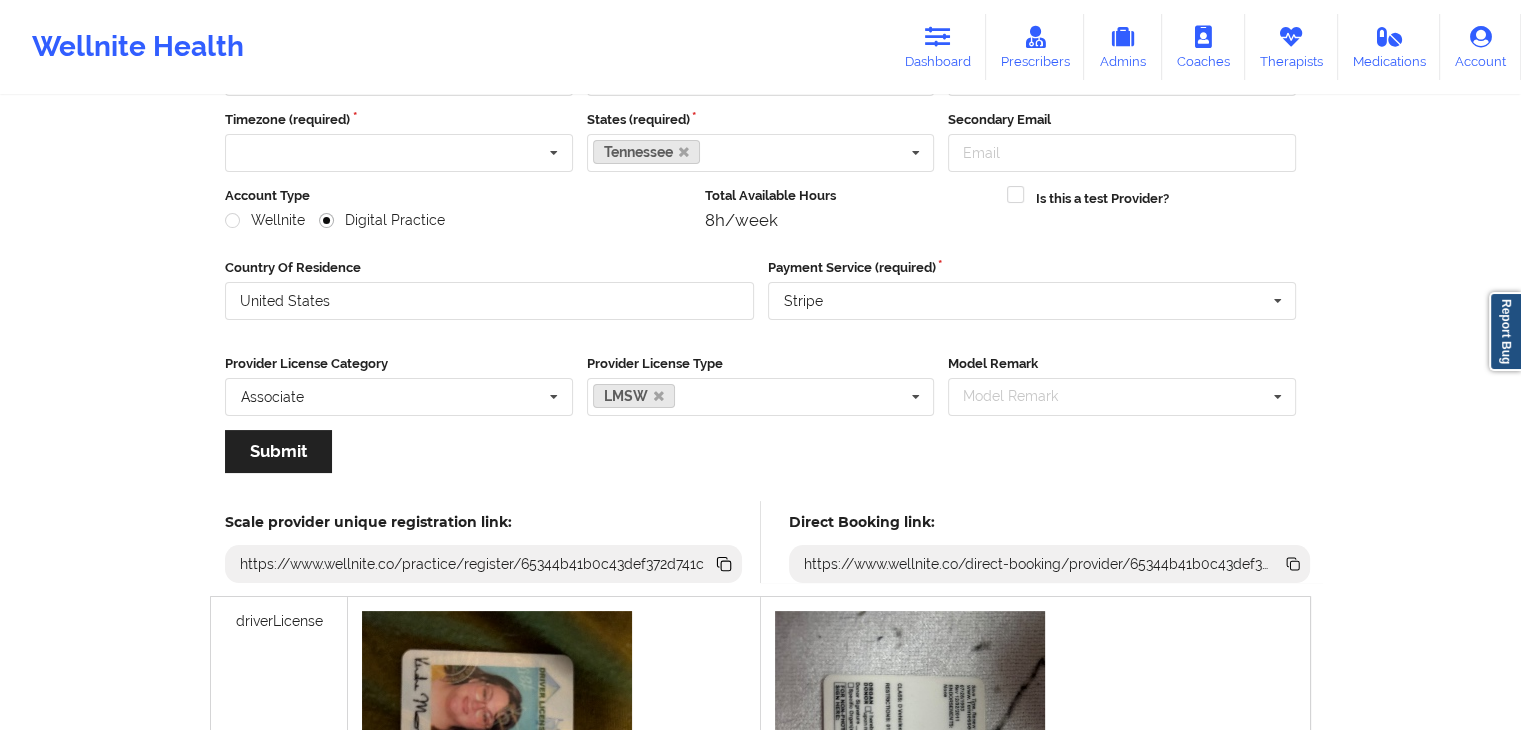 click 